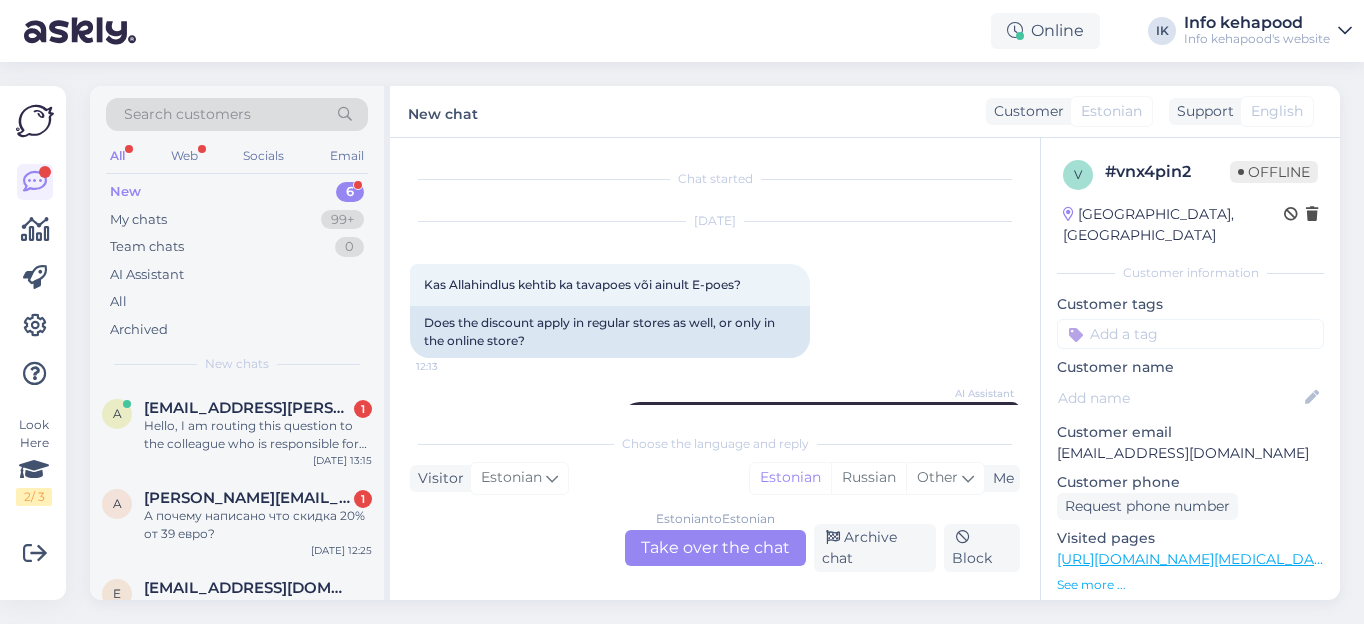 scroll, scrollTop: 0, scrollLeft: 0, axis: both 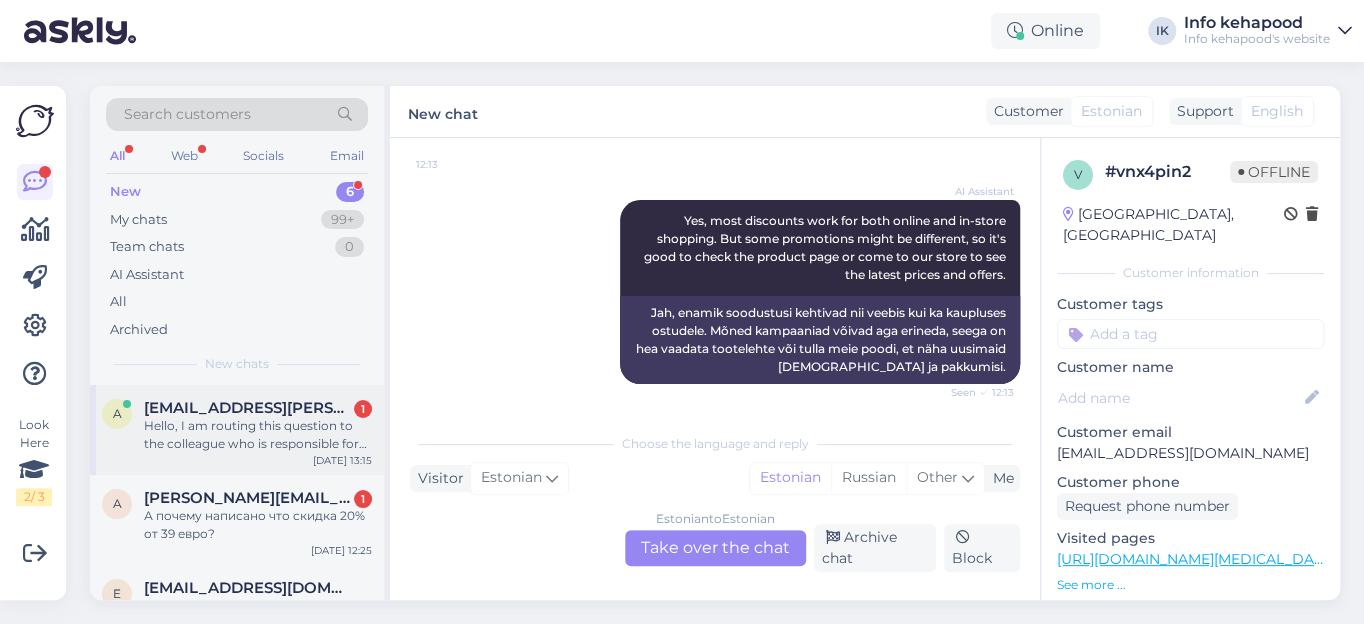 click on "Hello, I am routing this question to the colleague who is responsible for this topic. The reply might take a bit. But it’ll be saved here for you to read later." at bounding box center (258, 435) 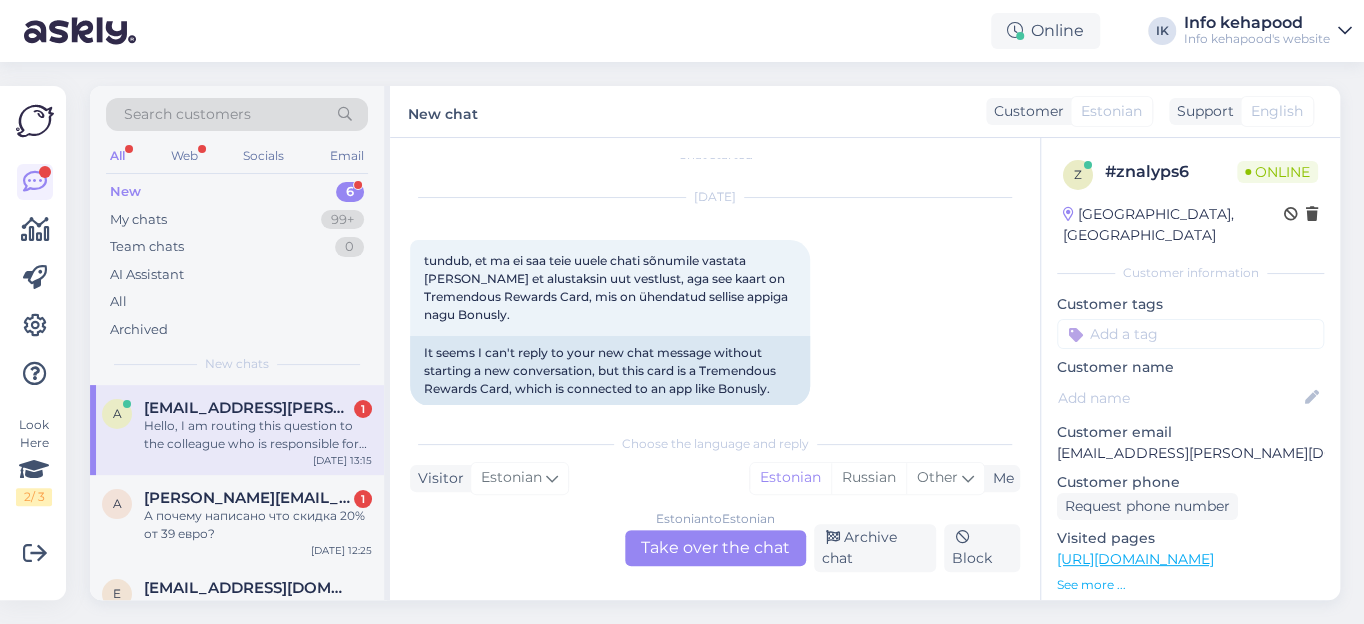 scroll, scrollTop: 0, scrollLeft: 0, axis: both 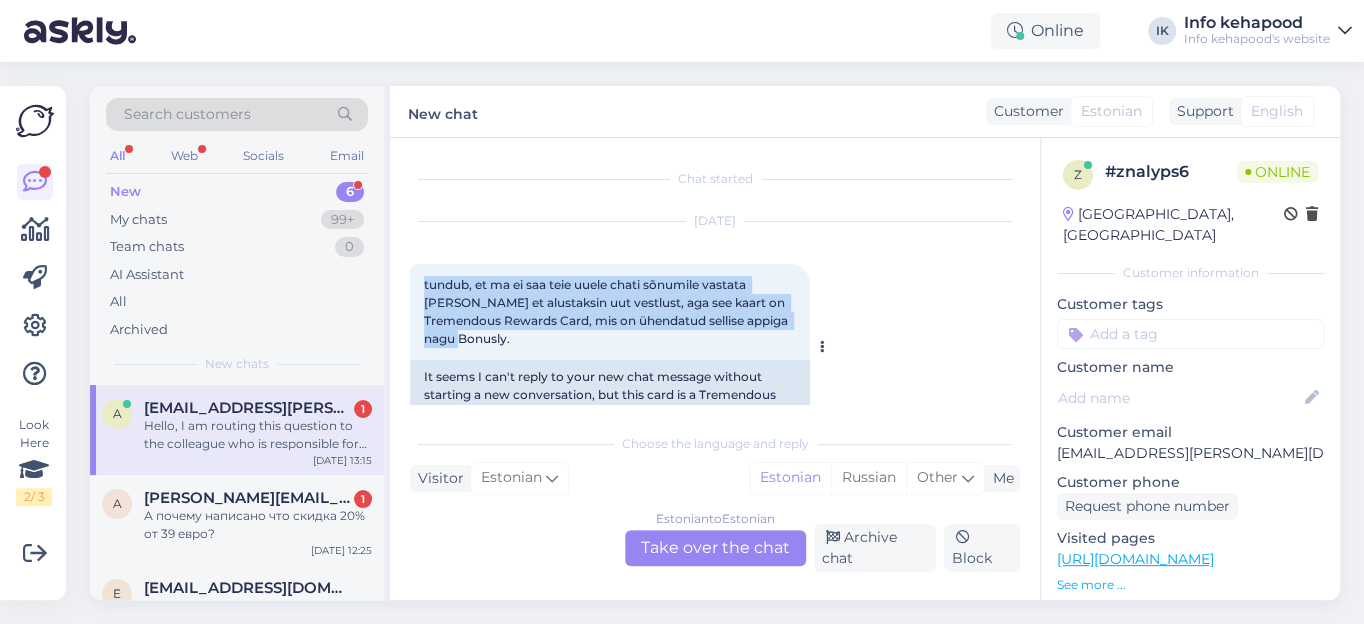 drag, startPoint x: 425, startPoint y: 280, endPoint x: 507, endPoint y: 340, distance: 101.607086 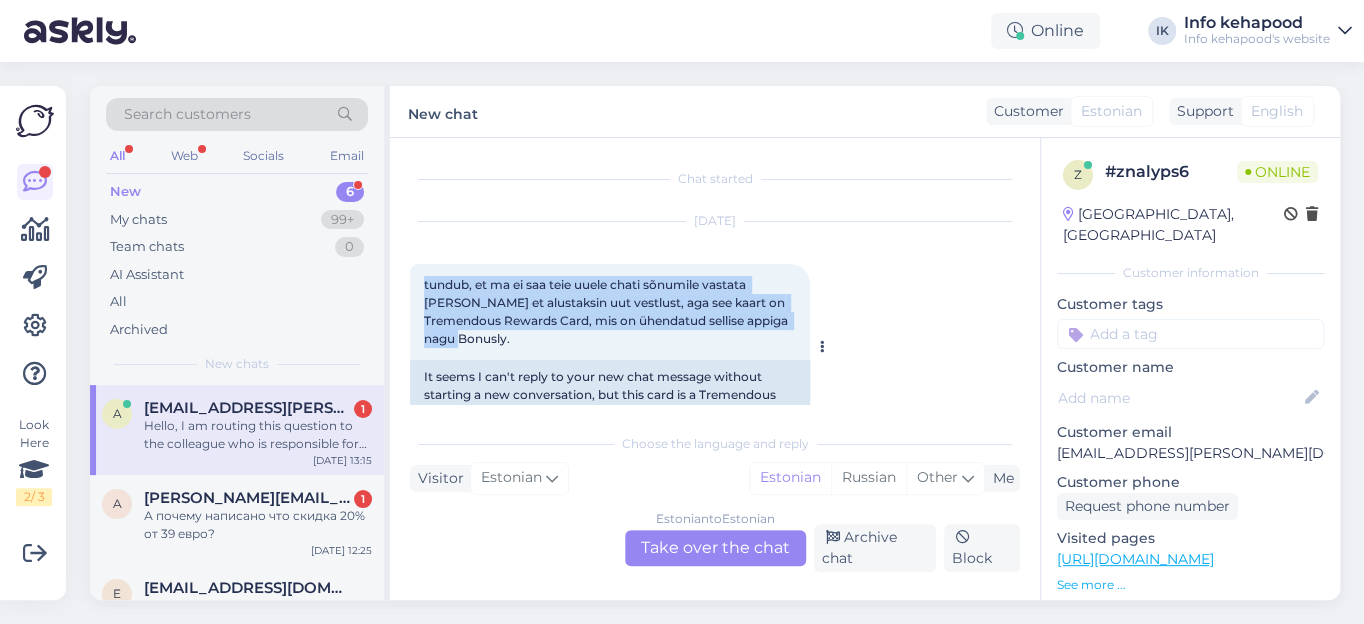 scroll, scrollTop: 237, scrollLeft: 0, axis: vertical 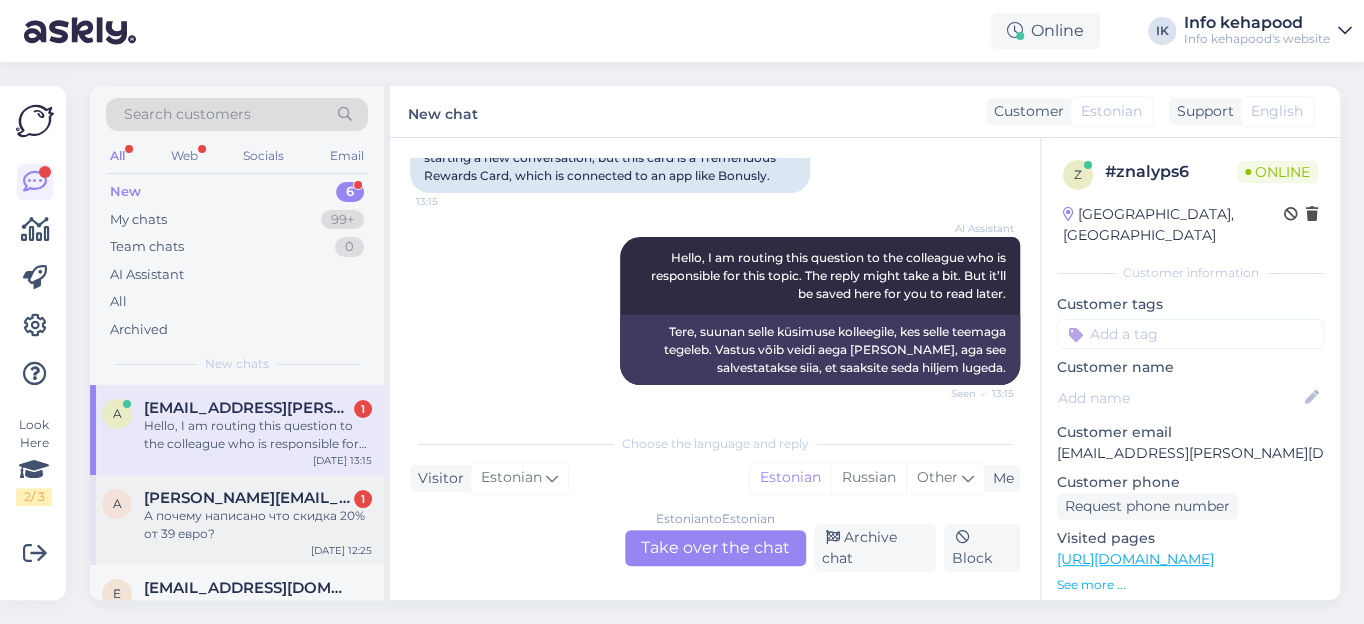 click on "[PERSON_NAME][EMAIL_ADDRESS][DOMAIN_NAME]" at bounding box center (248, 498) 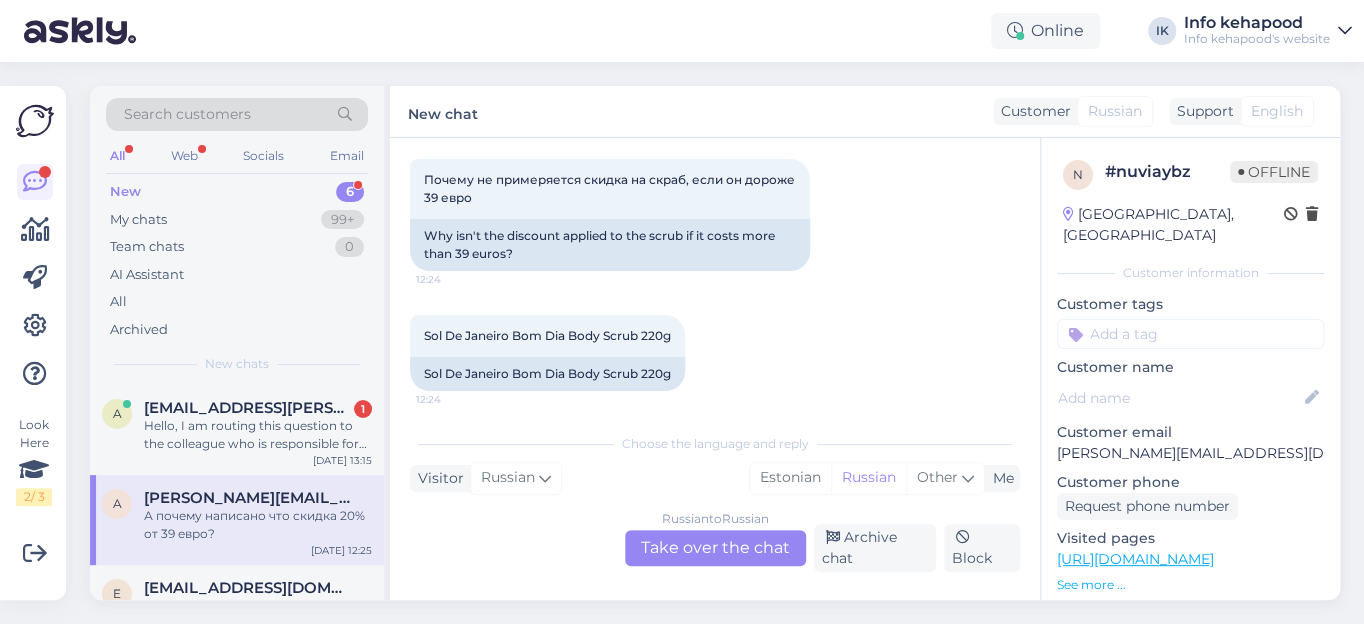 scroll, scrollTop: 181, scrollLeft: 0, axis: vertical 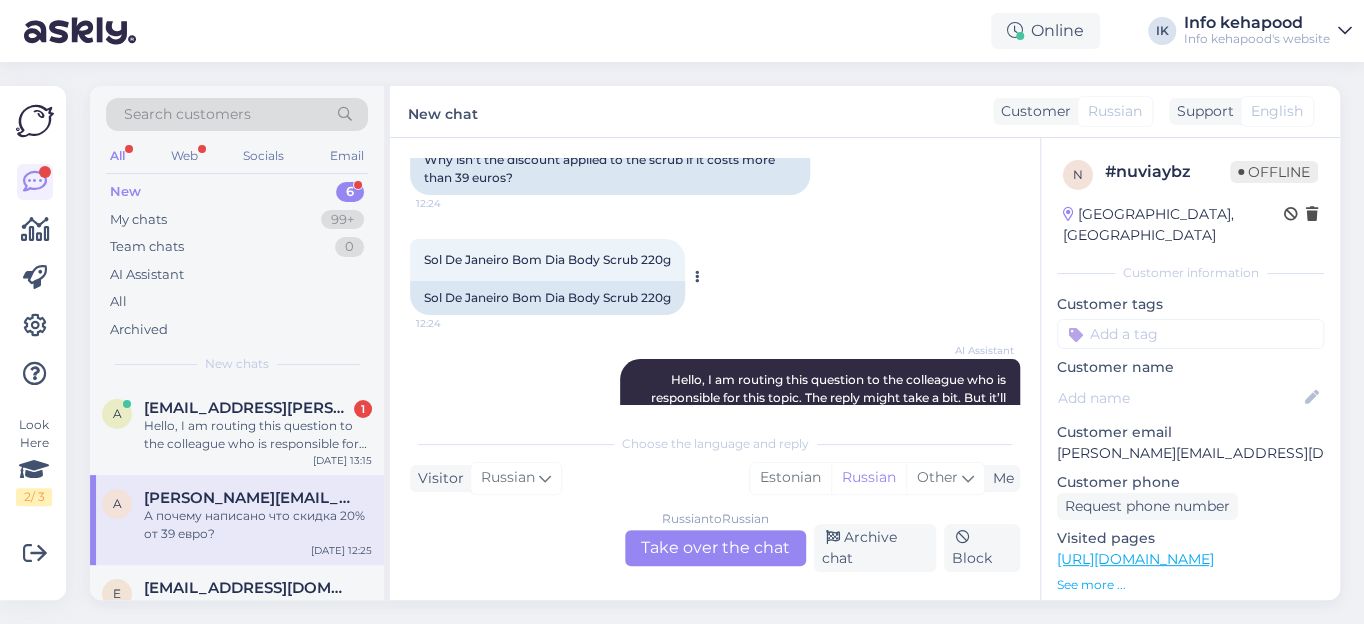 drag, startPoint x: 425, startPoint y: 271, endPoint x: 678, endPoint y: 272, distance: 253.00198 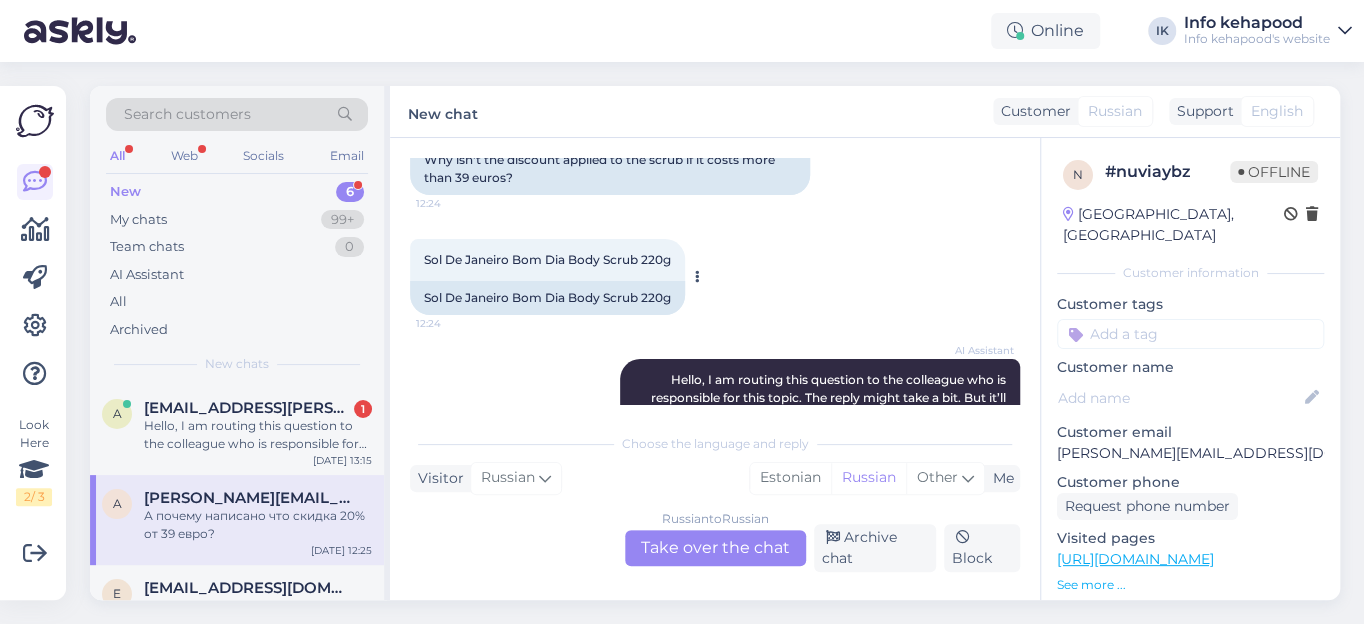 click on "Sol De Janeiro Bom Dia Body Scrub 220g 12:24" at bounding box center [547, 260] 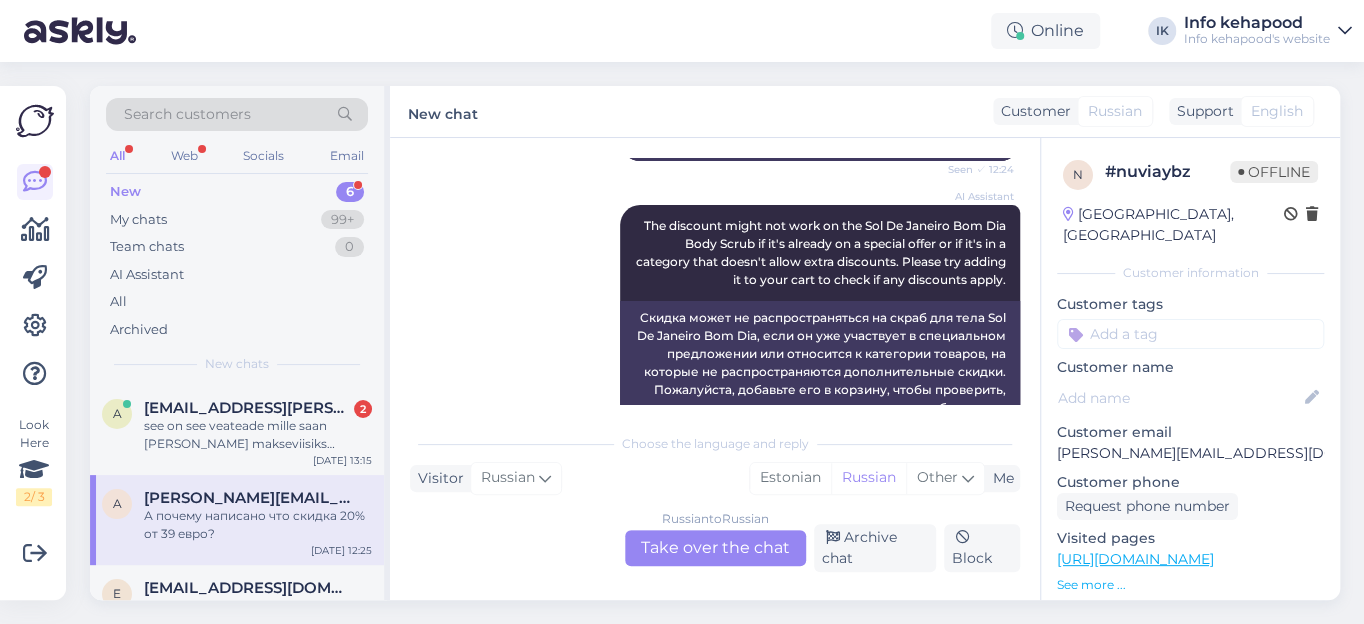 scroll, scrollTop: 723, scrollLeft: 0, axis: vertical 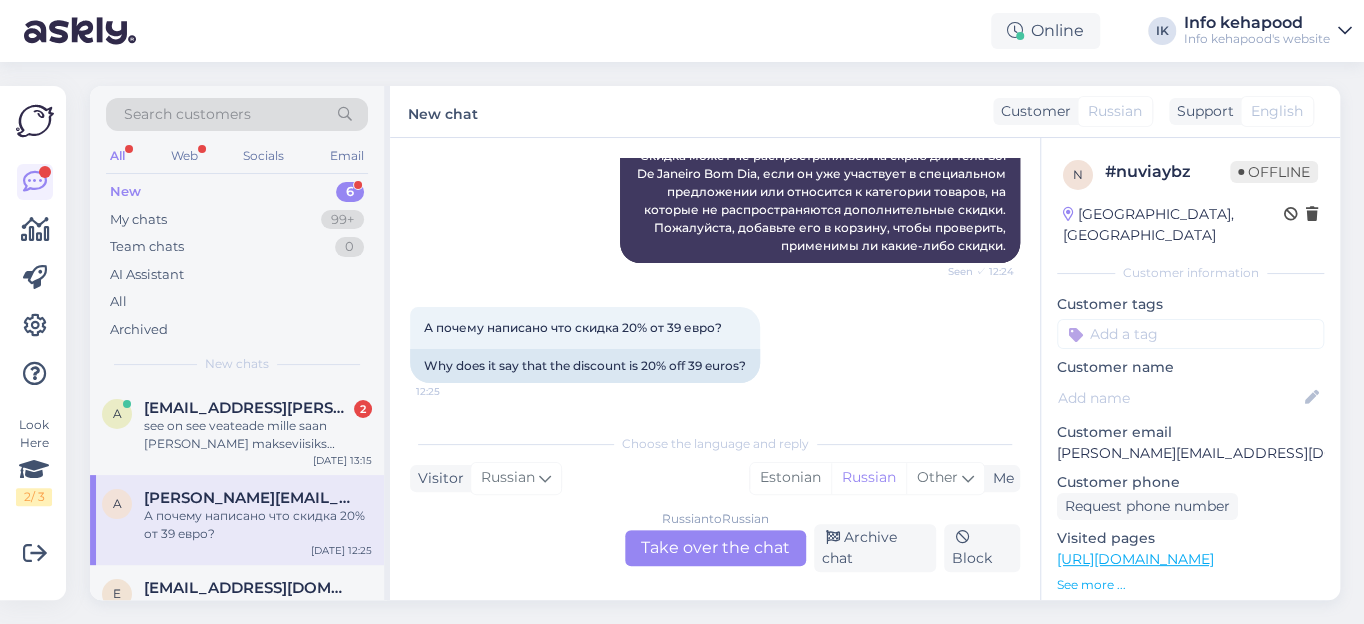 click on "Russian  to  Russian Take over the chat" at bounding box center (715, 548) 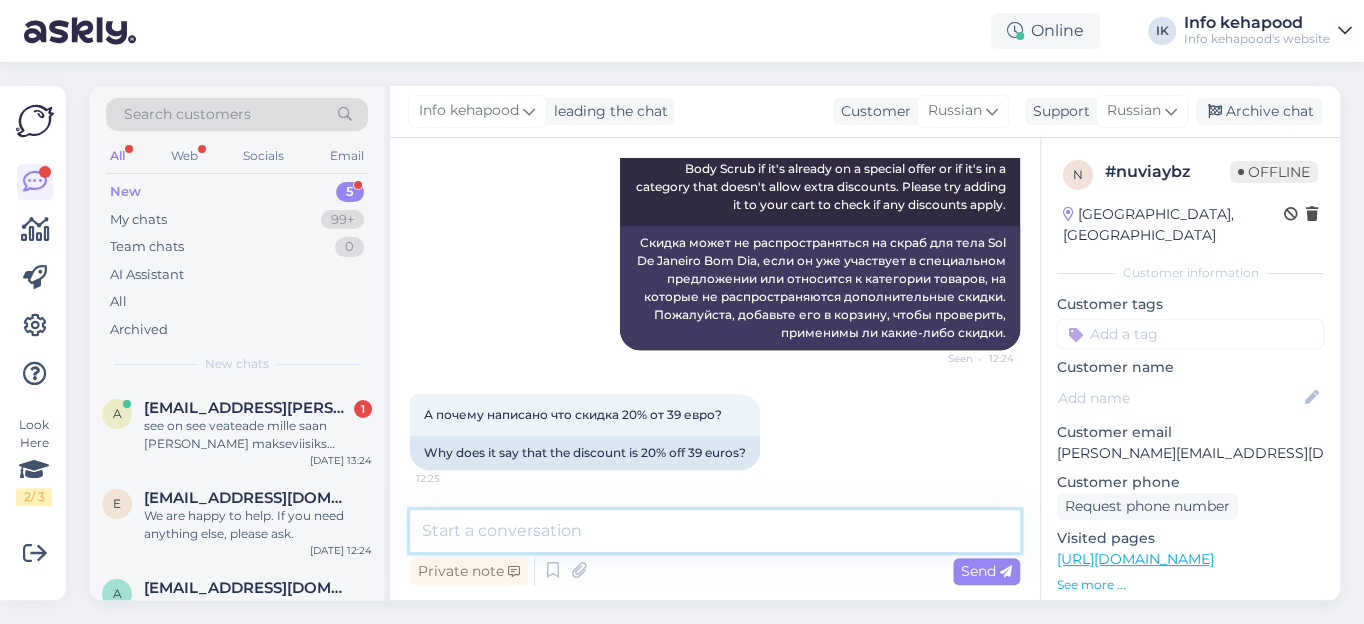click at bounding box center (715, 531) 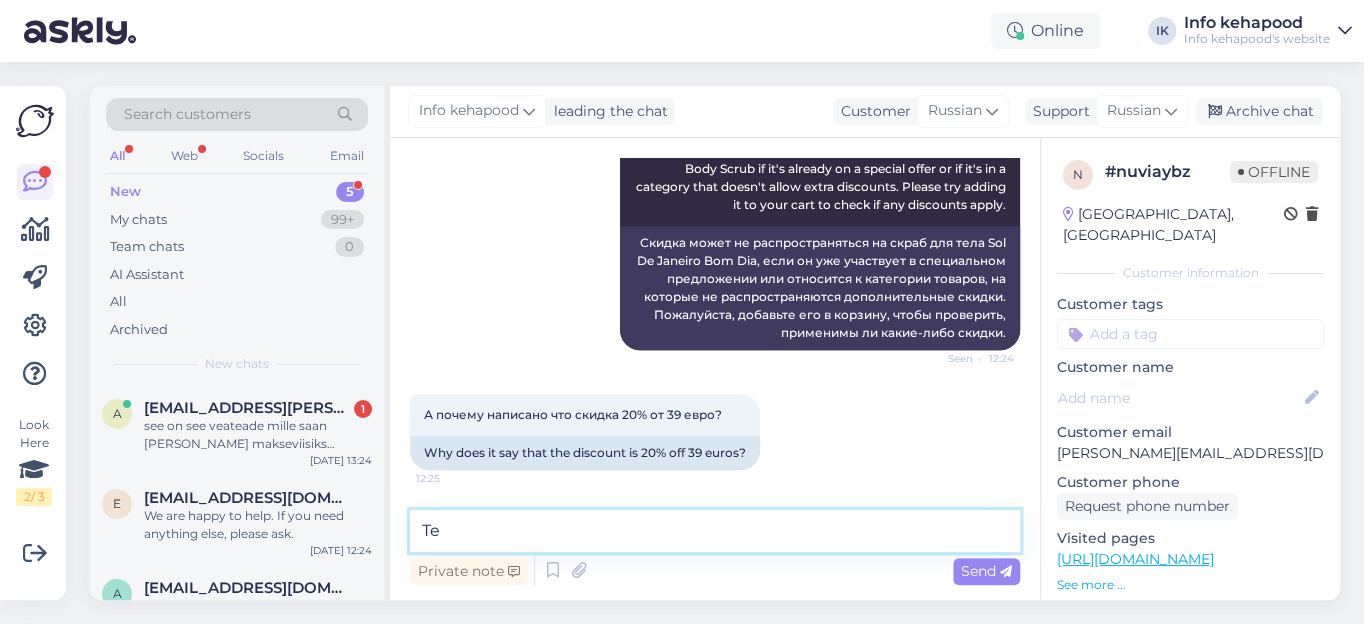 type on "T" 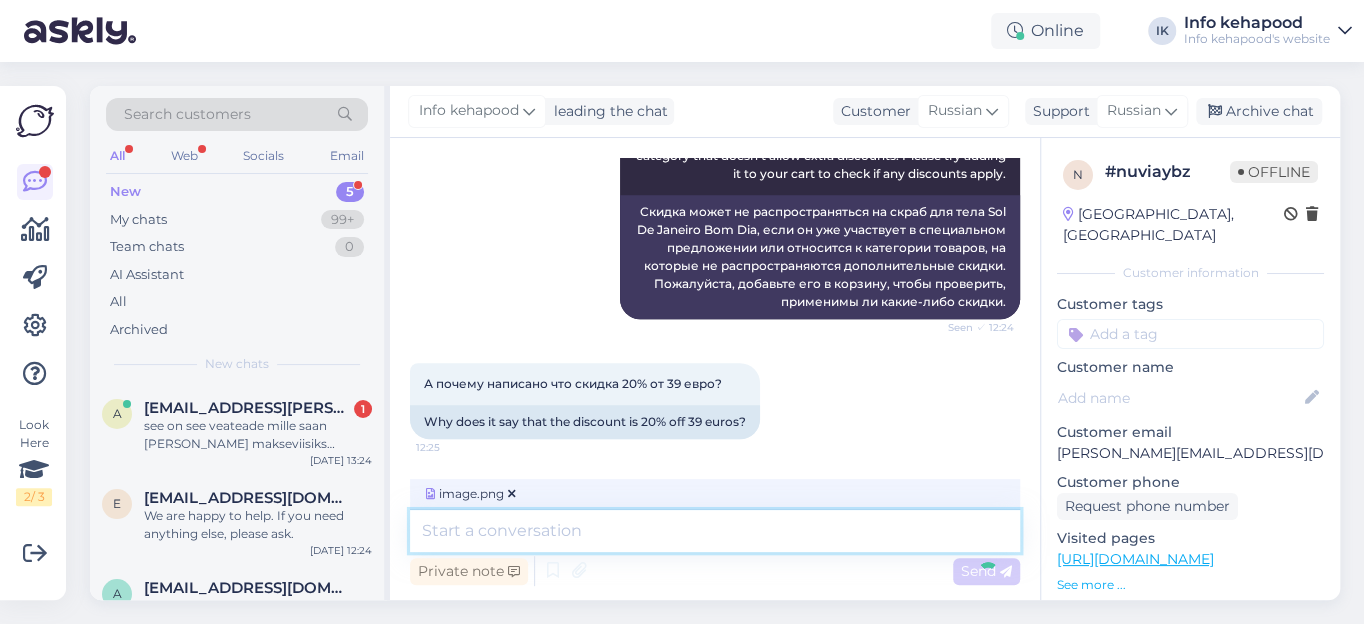 scroll, scrollTop: 762, scrollLeft: 0, axis: vertical 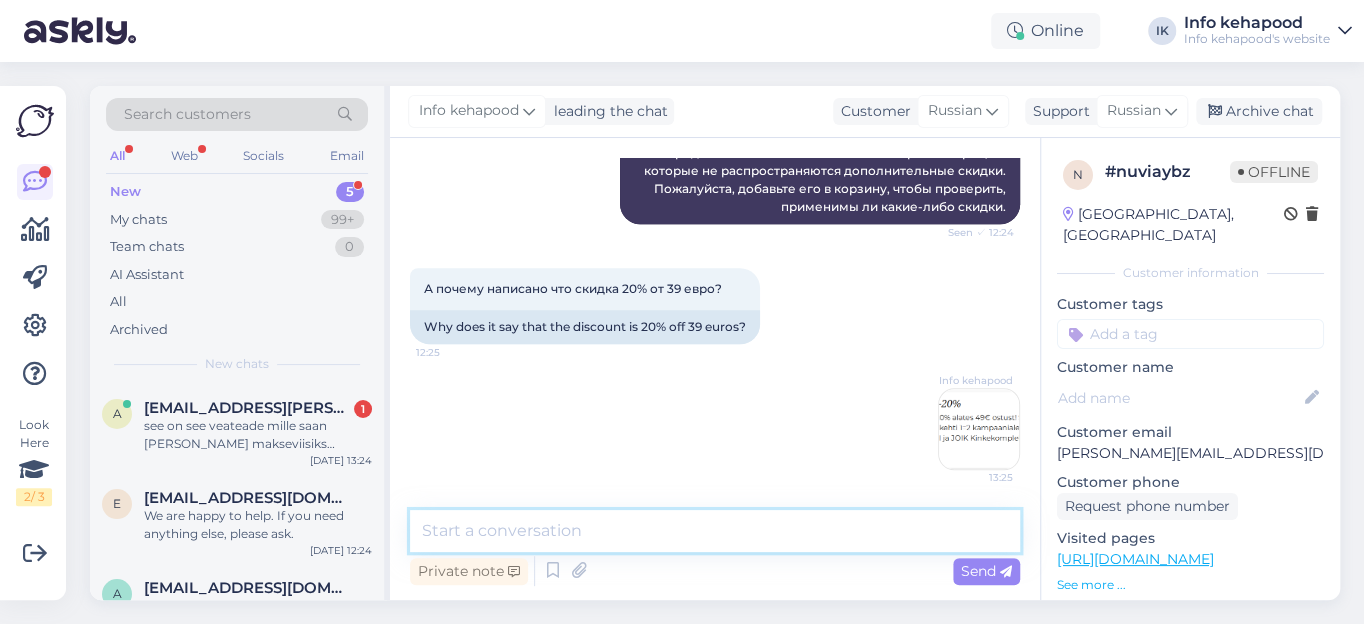 paste on "Скидка предоставляется при покупке на сумму от 49 евро" 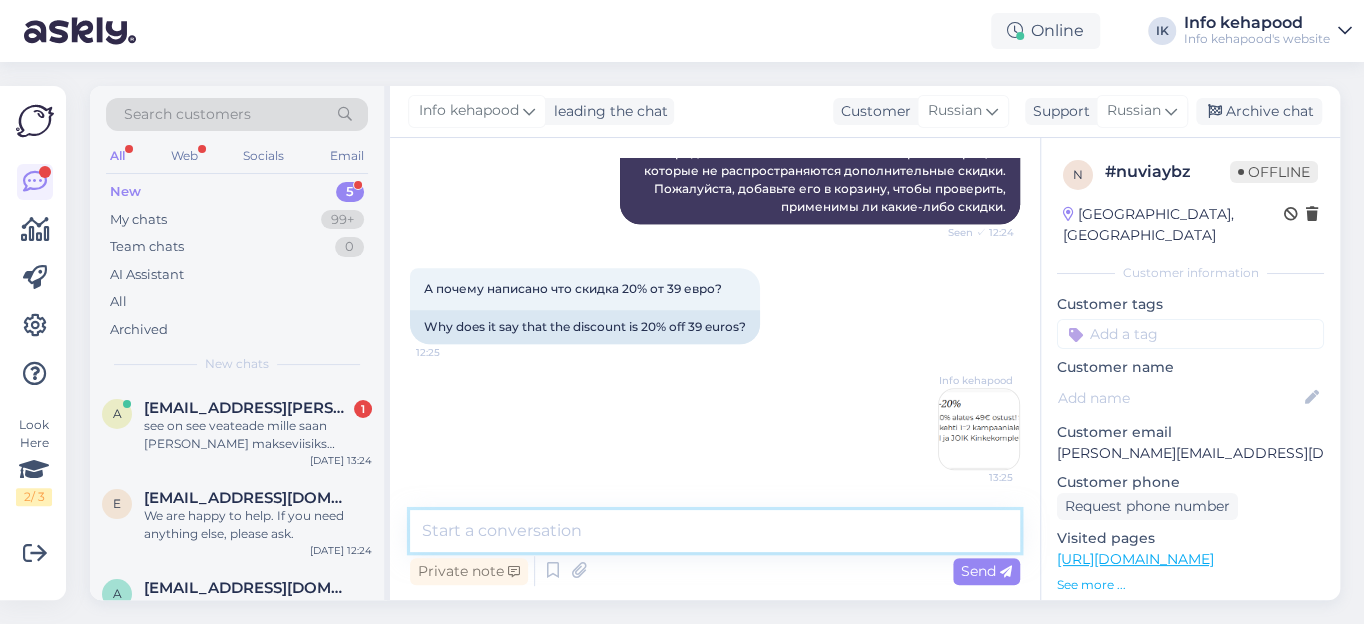 type on "Скидка предоставляется при покупке на сумму от 49 евро" 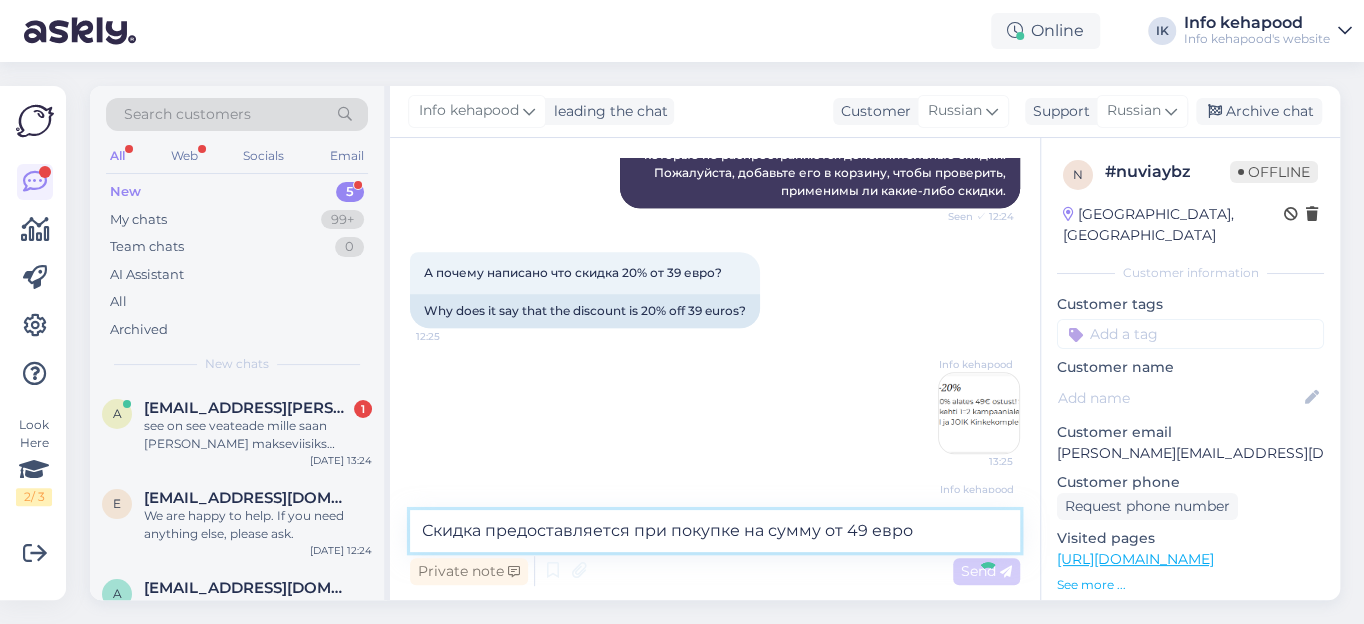 type 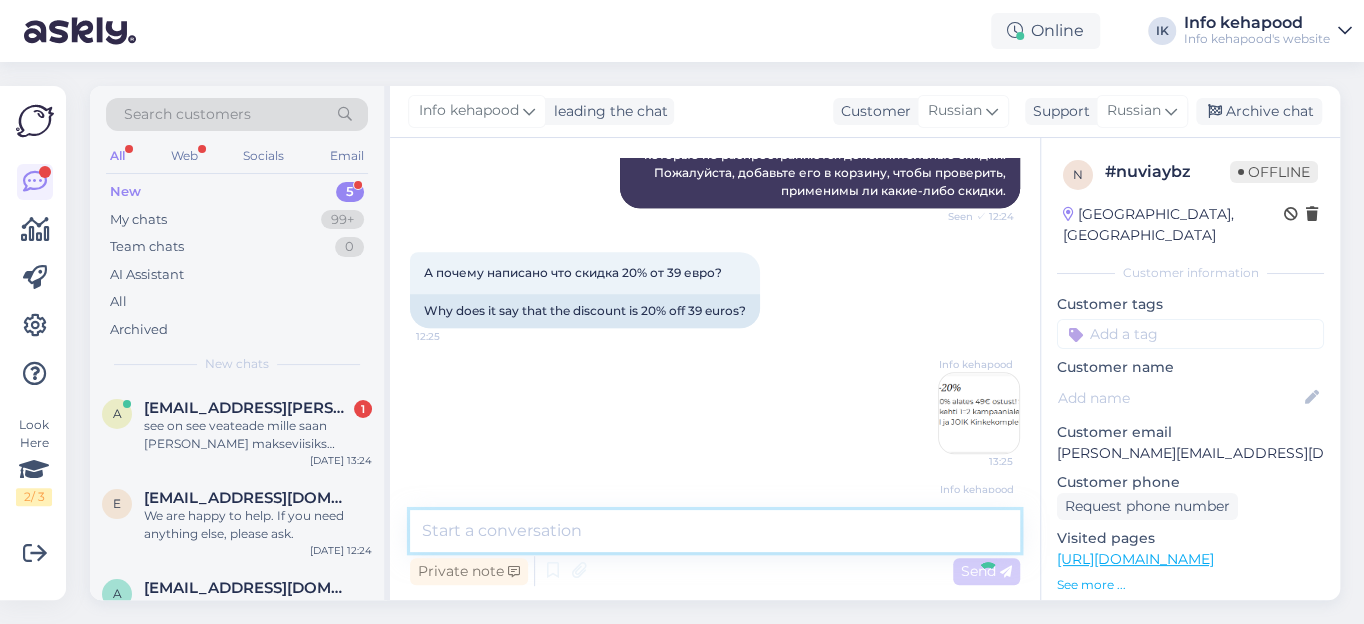 scroll, scrollTop: 848, scrollLeft: 0, axis: vertical 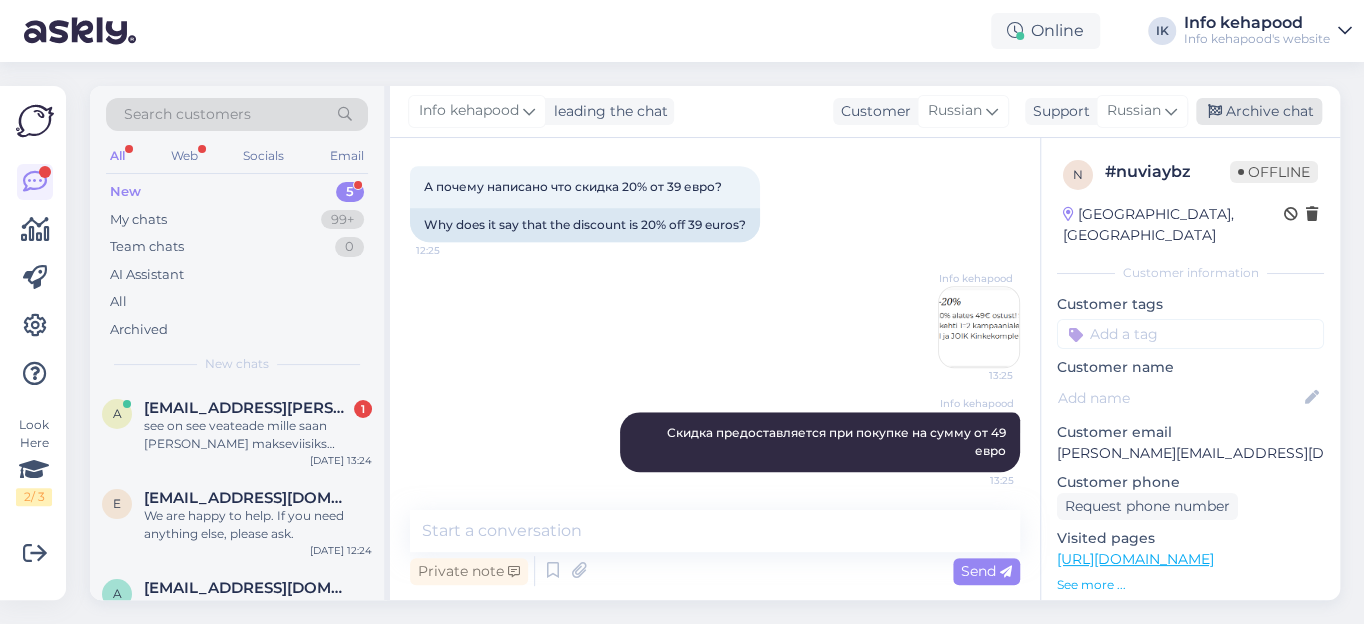 click on "Archive chat" at bounding box center [1259, 111] 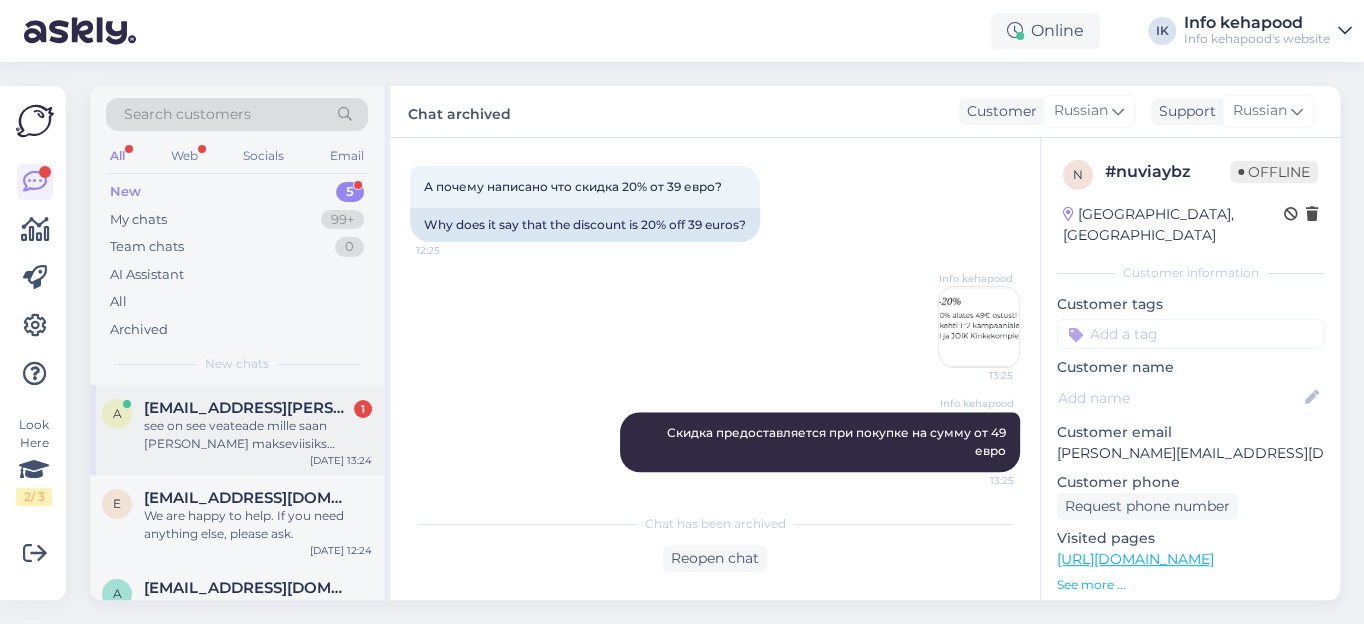 click on "[EMAIL_ADDRESS][PERSON_NAME][DOMAIN_NAME]" at bounding box center [248, 408] 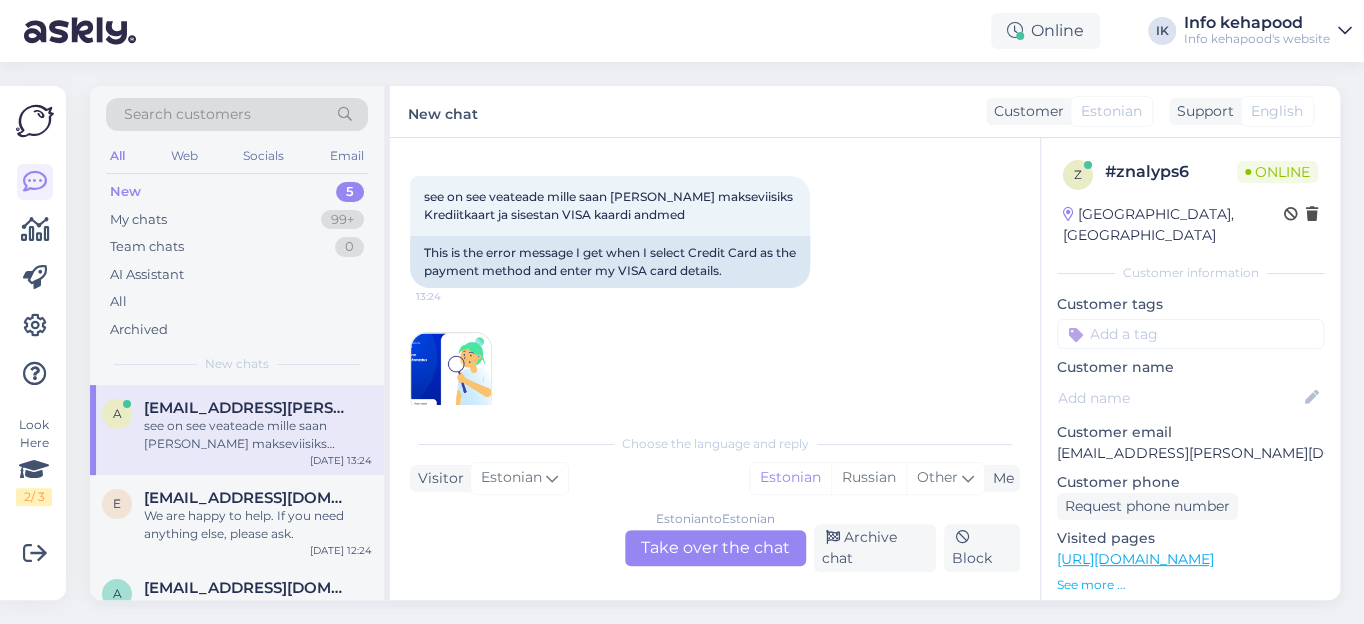 scroll, scrollTop: 519, scrollLeft: 0, axis: vertical 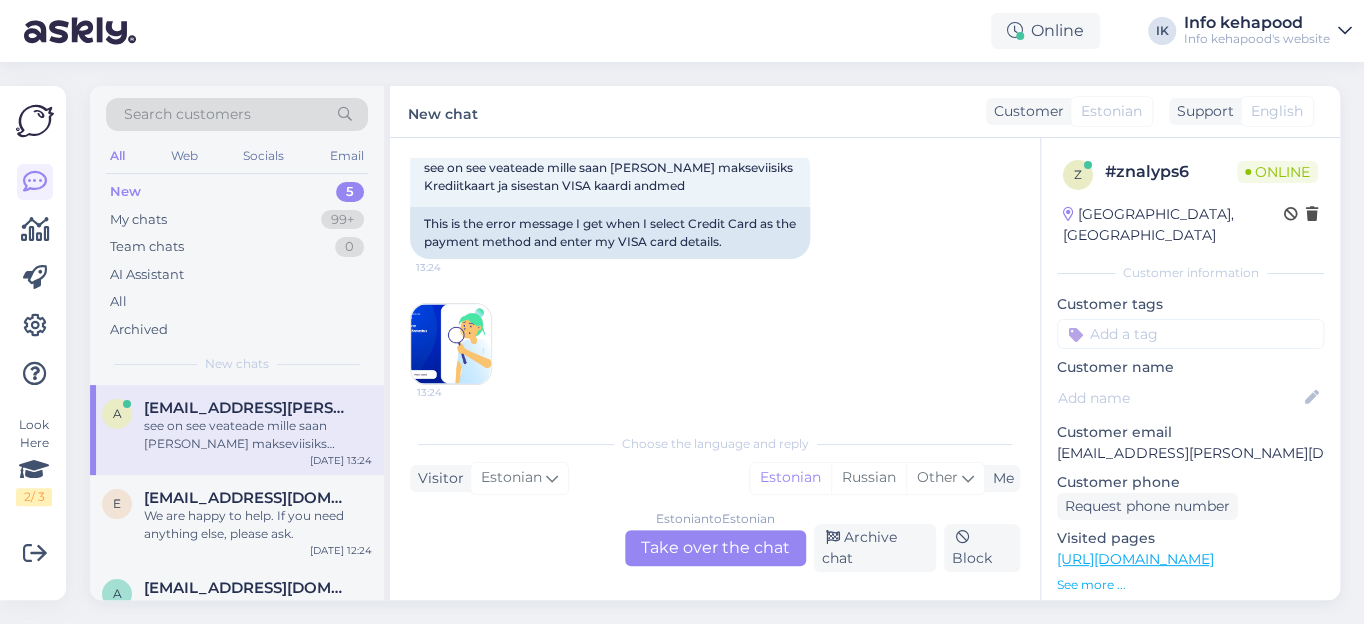 click at bounding box center (451, 344) 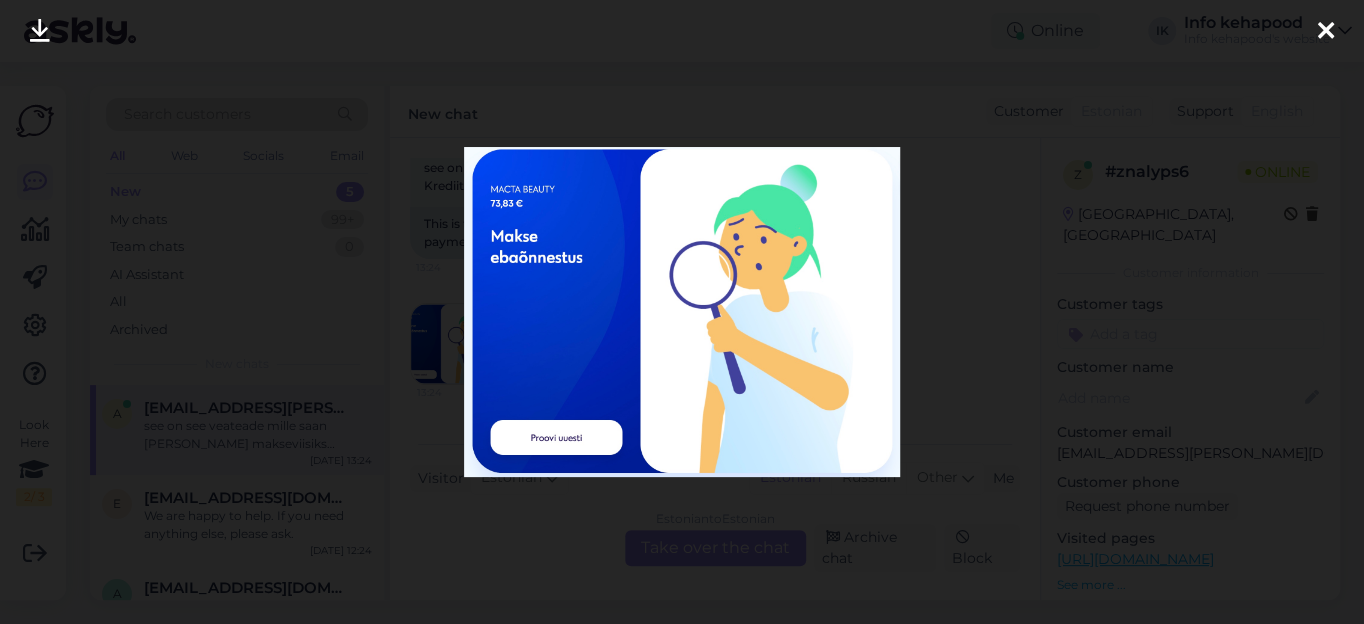 click at bounding box center (1326, 32) 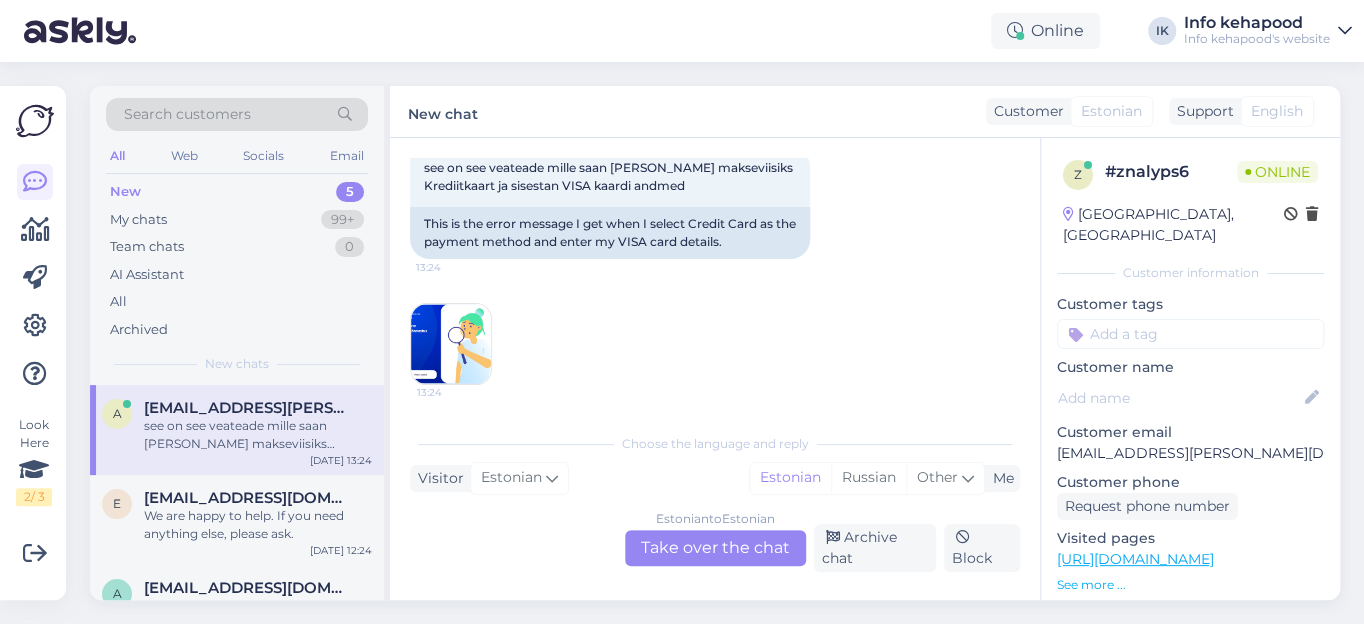click on "Estonian  to  Estonian Take over the chat" at bounding box center (715, 548) 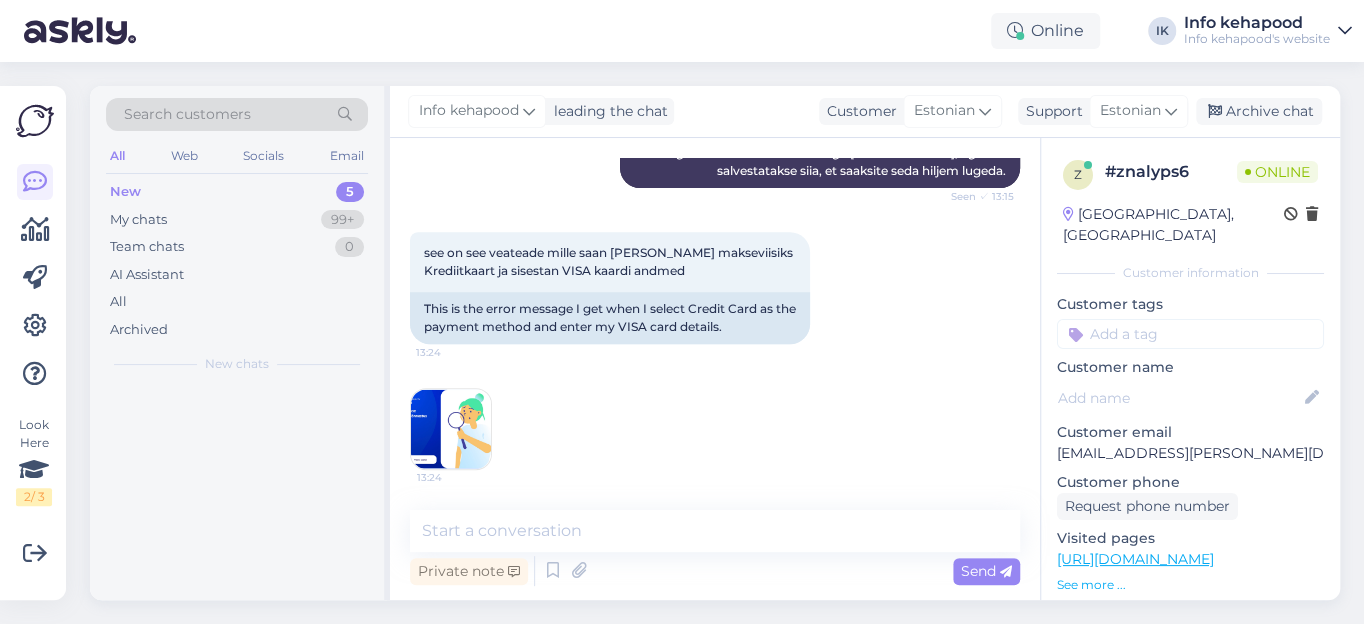 scroll, scrollTop: 432, scrollLeft: 0, axis: vertical 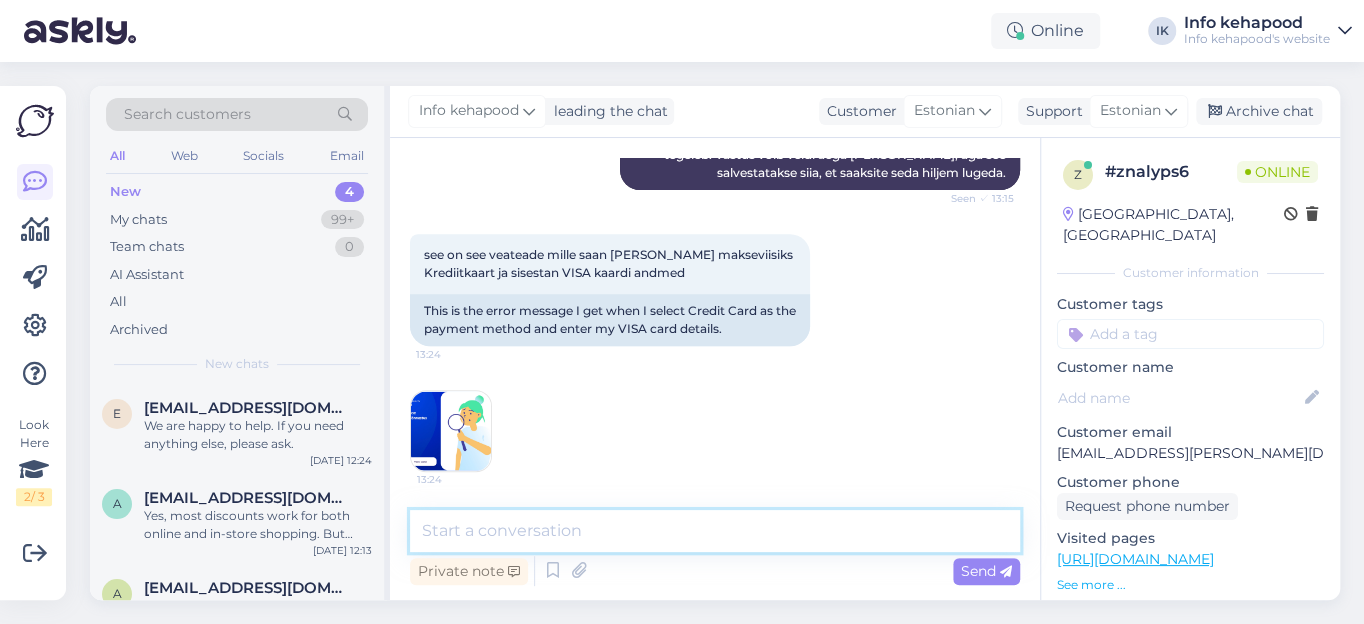 click at bounding box center [715, 531] 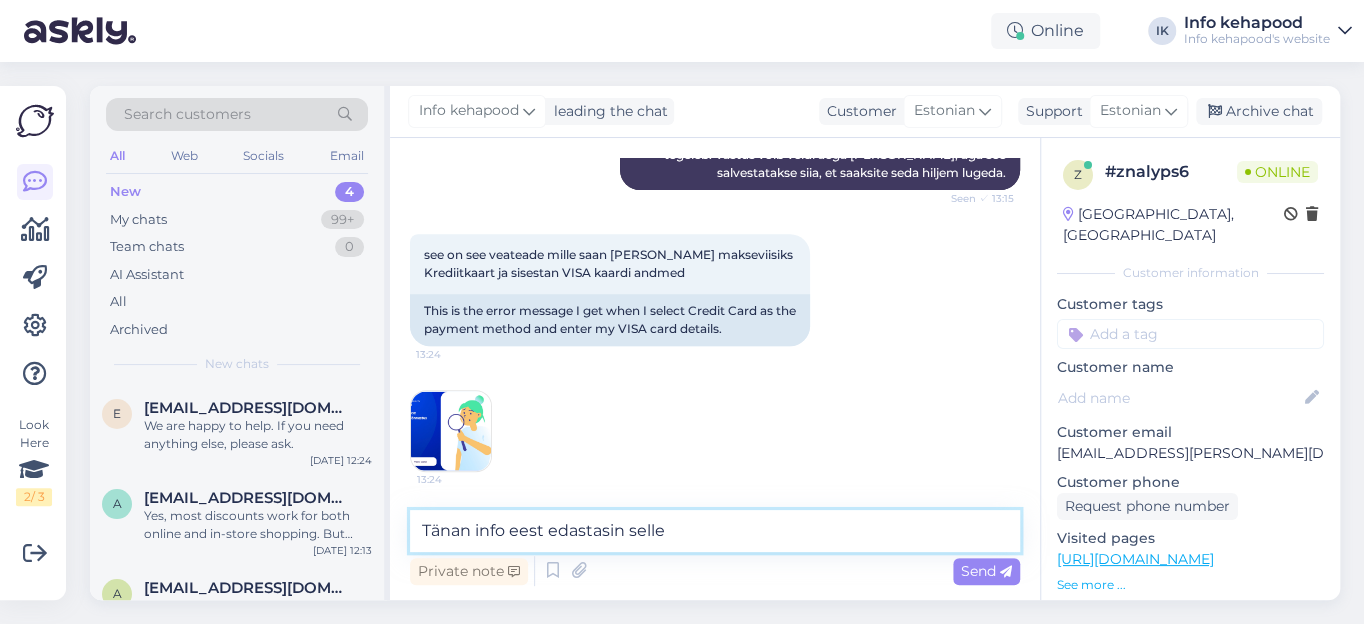 drag, startPoint x: 542, startPoint y: 533, endPoint x: 556, endPoint y: 535, distance: 14.142136 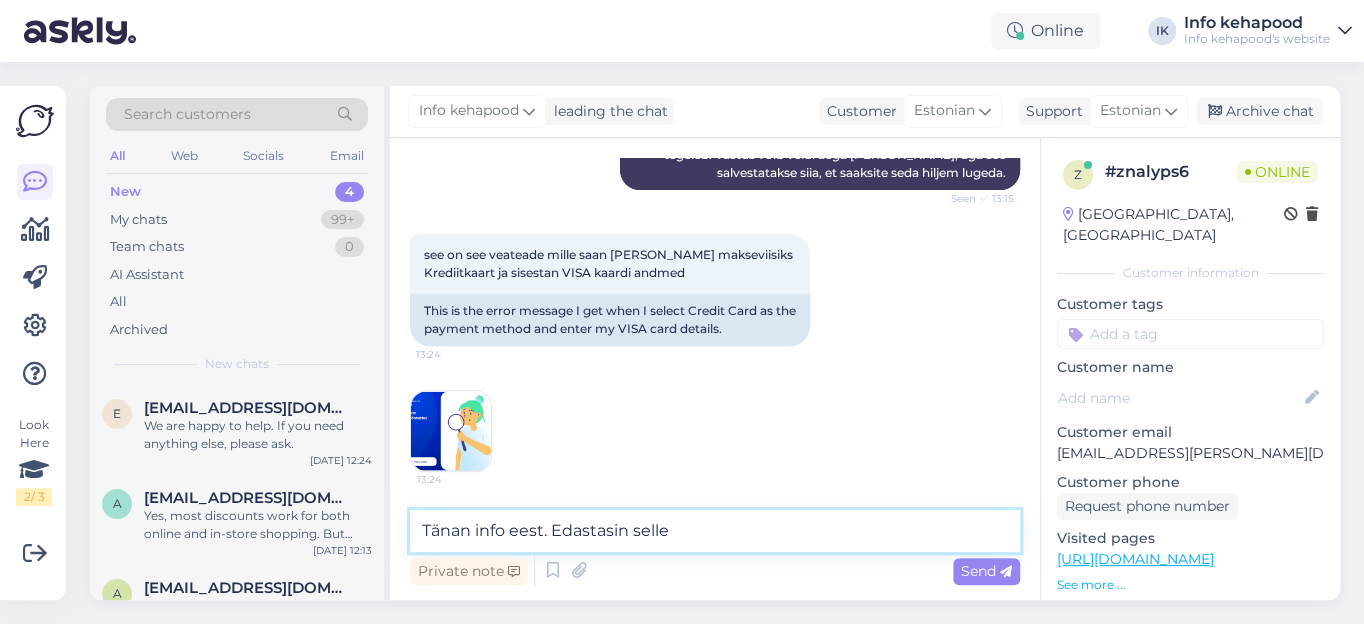 click on "Tänan info eest. Edastasin selle" at bounding box center [715, 531] 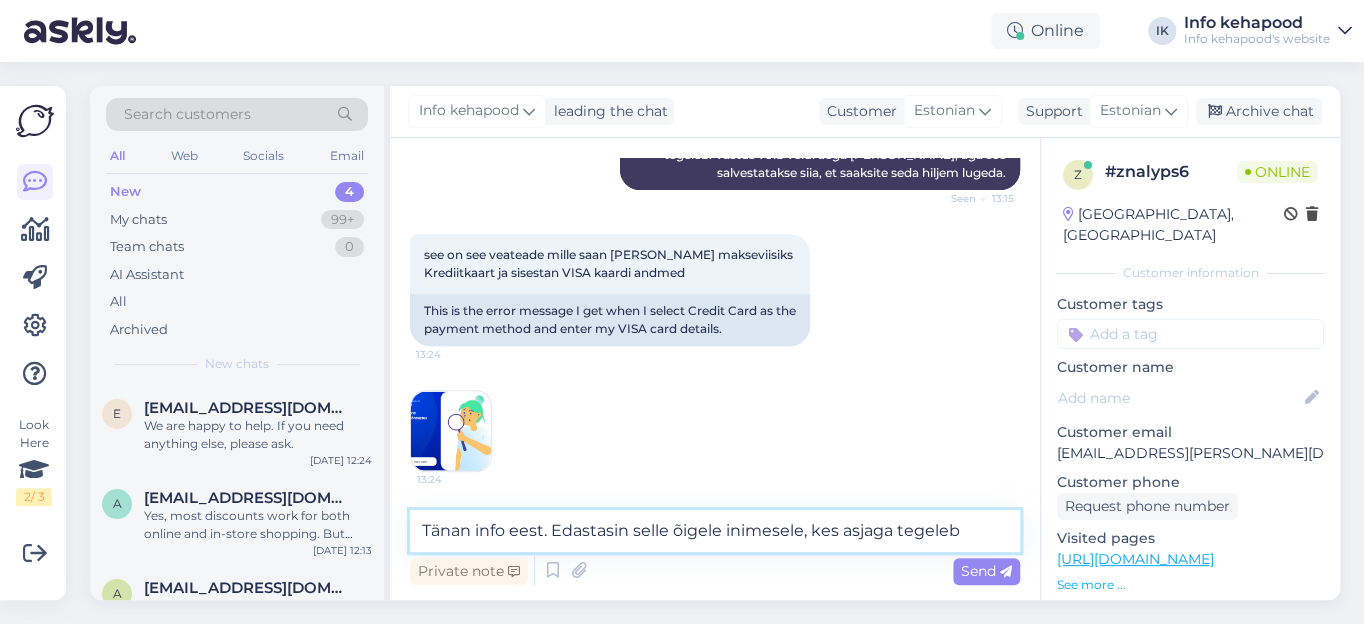 type on "Tänan info eest. Edastasin selle õigele inimesele, kes asjaga tegeleb." 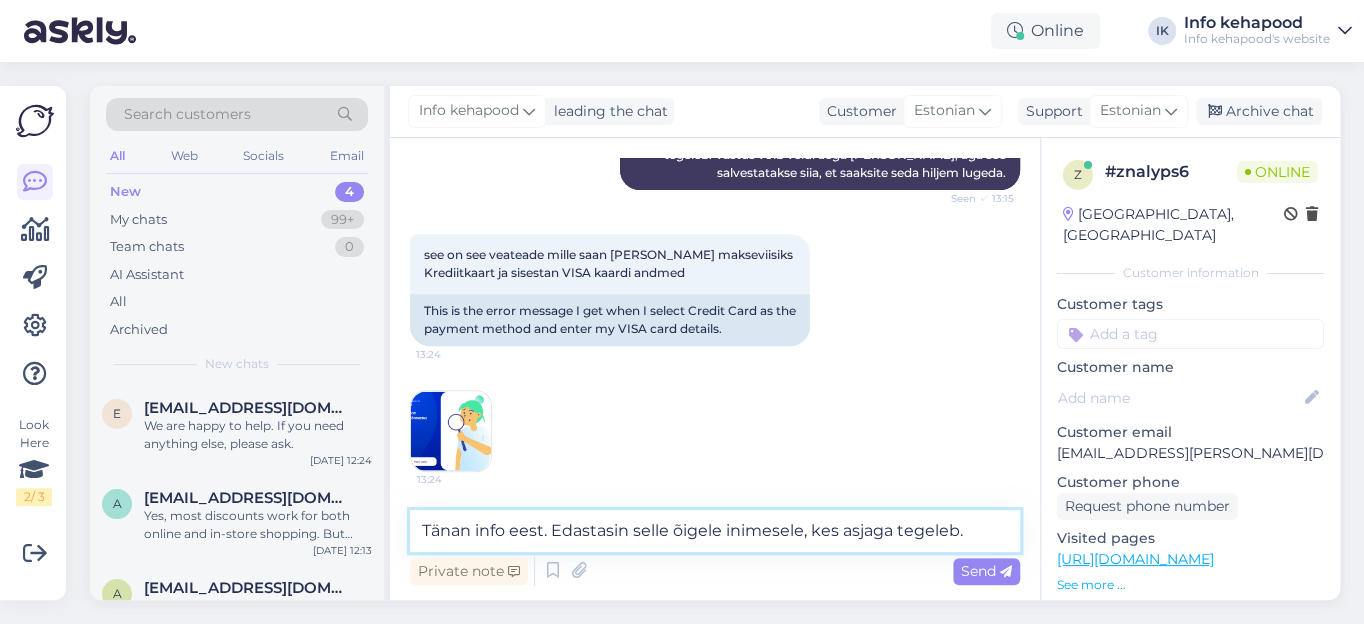 type 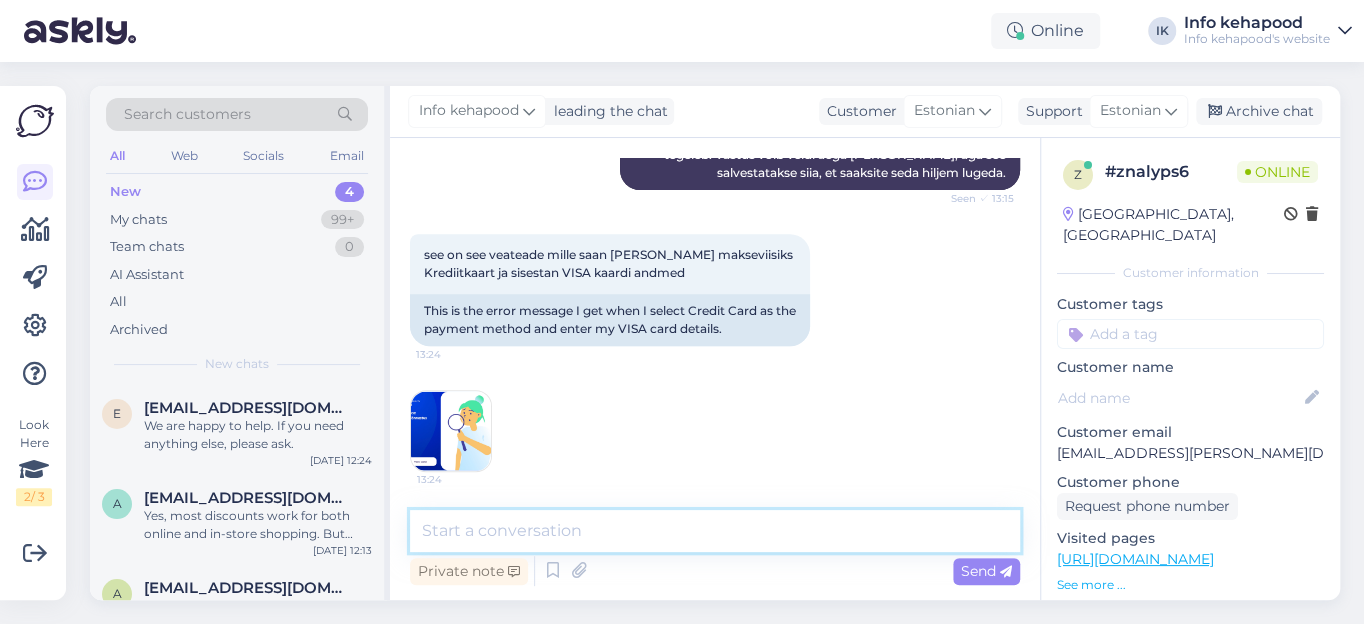 scroll, scrollTop: 536, scrollLeft: 0, axis: vertical 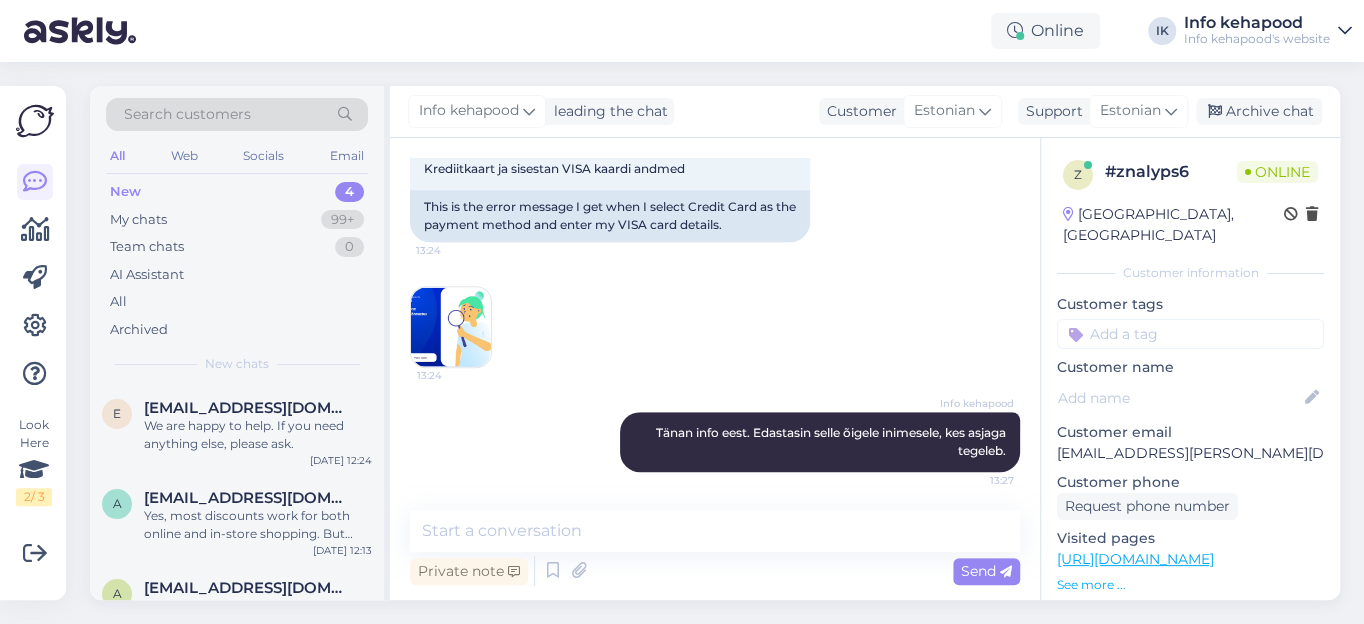 click on "New 4" at bounding box center (237, 192) 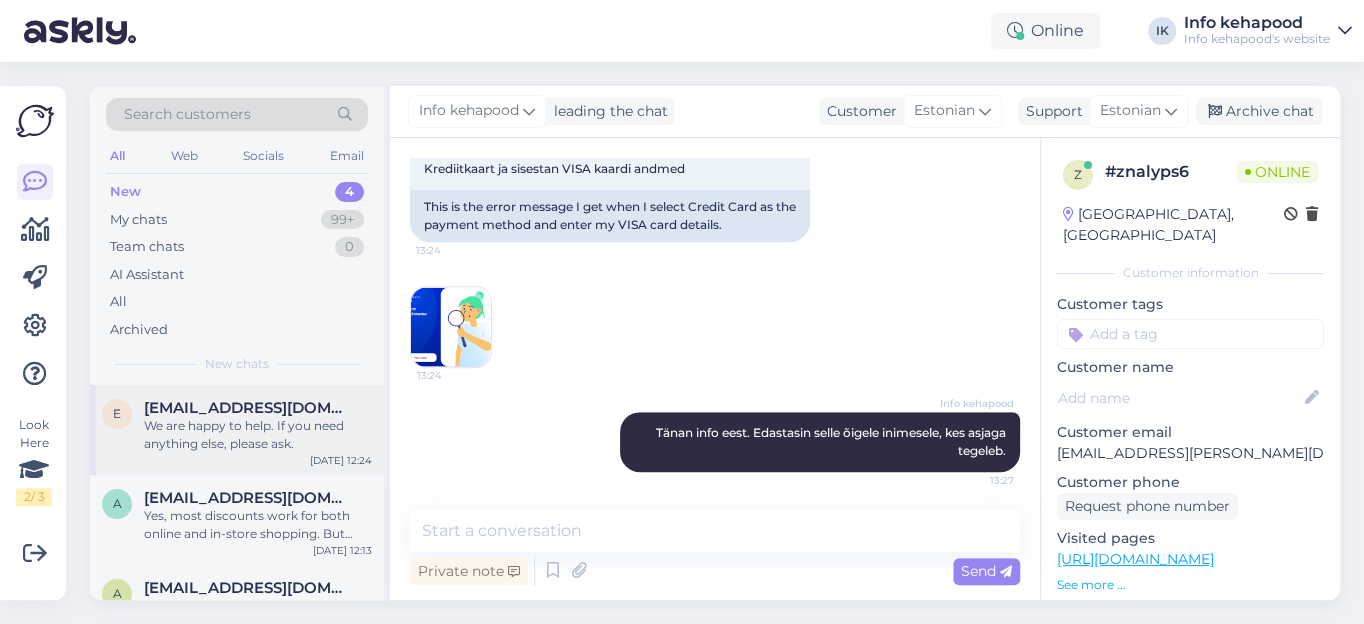 click on "We are happy to help. If you need anything else, please ask." at bounding box center (258, 435) 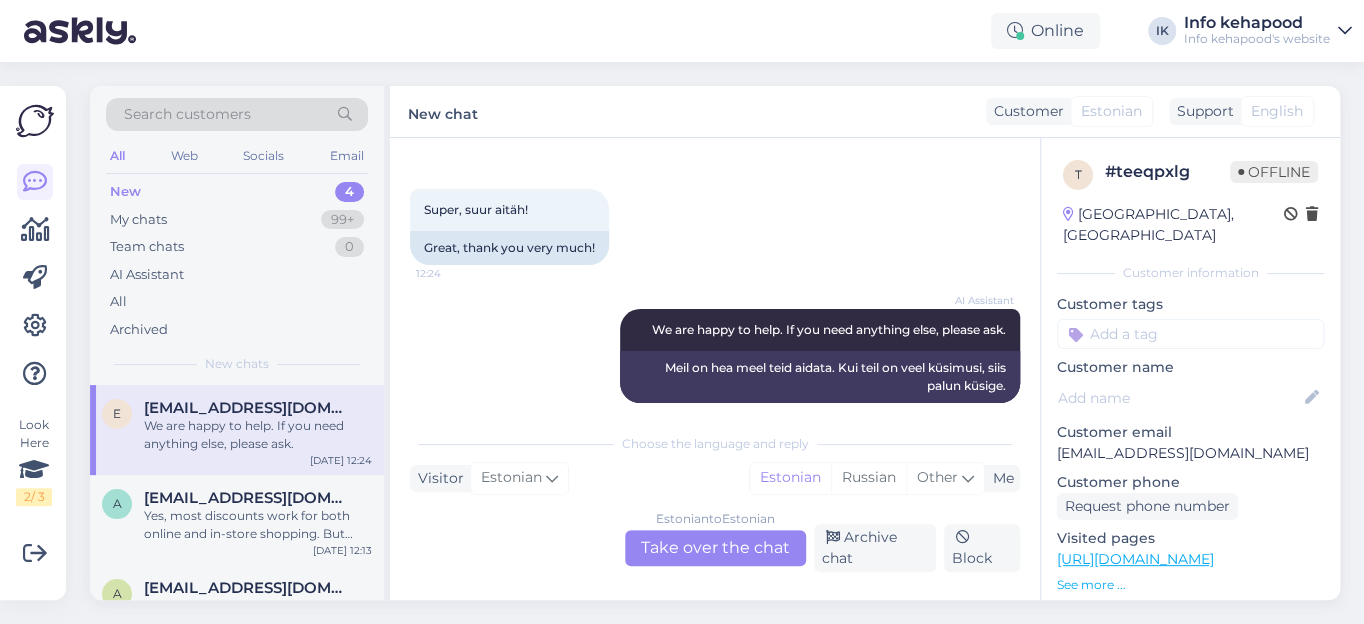 scroll, scrollTop: 525, scrollLeft: 0, axis: vertical 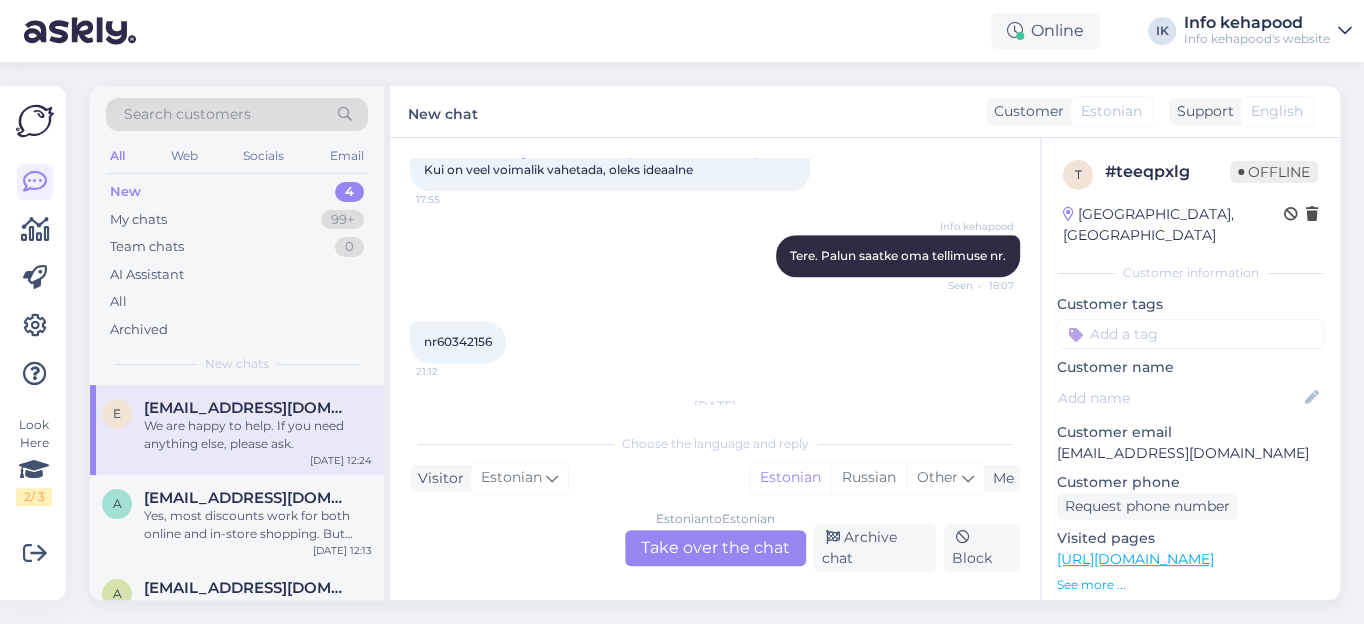click on "nr60342156" at bounding box center [458, 341] 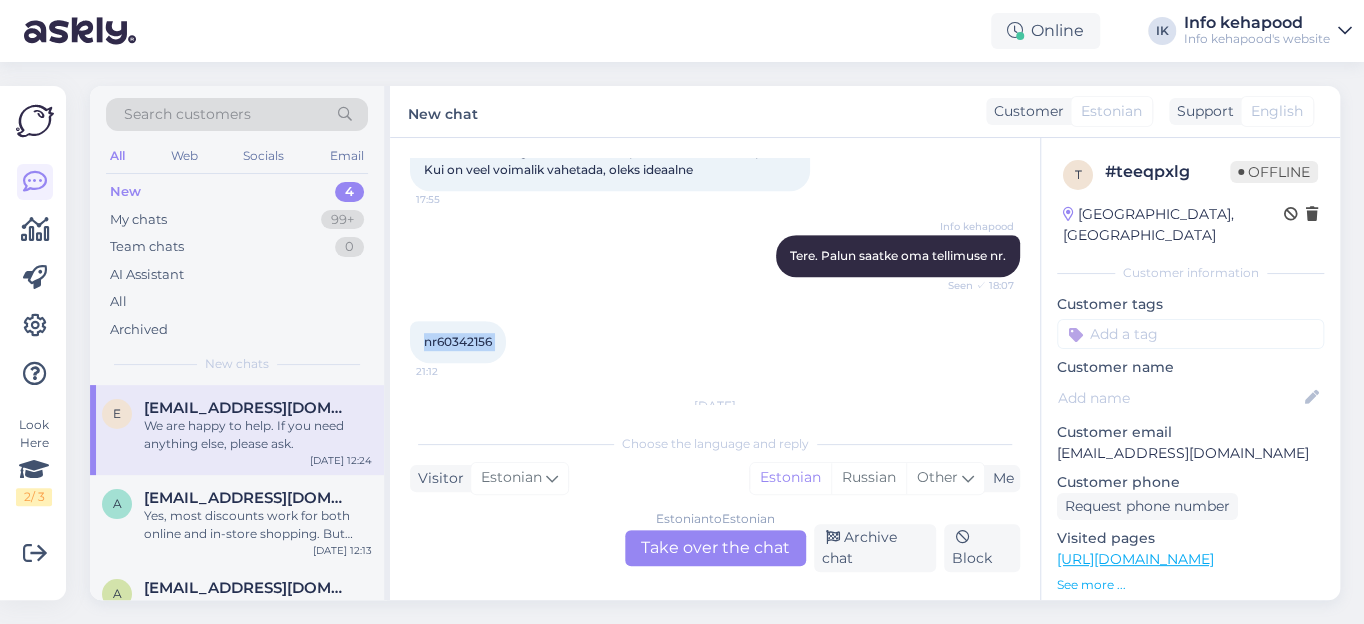 click on "nr60342156" at bounding box center [458, 341] 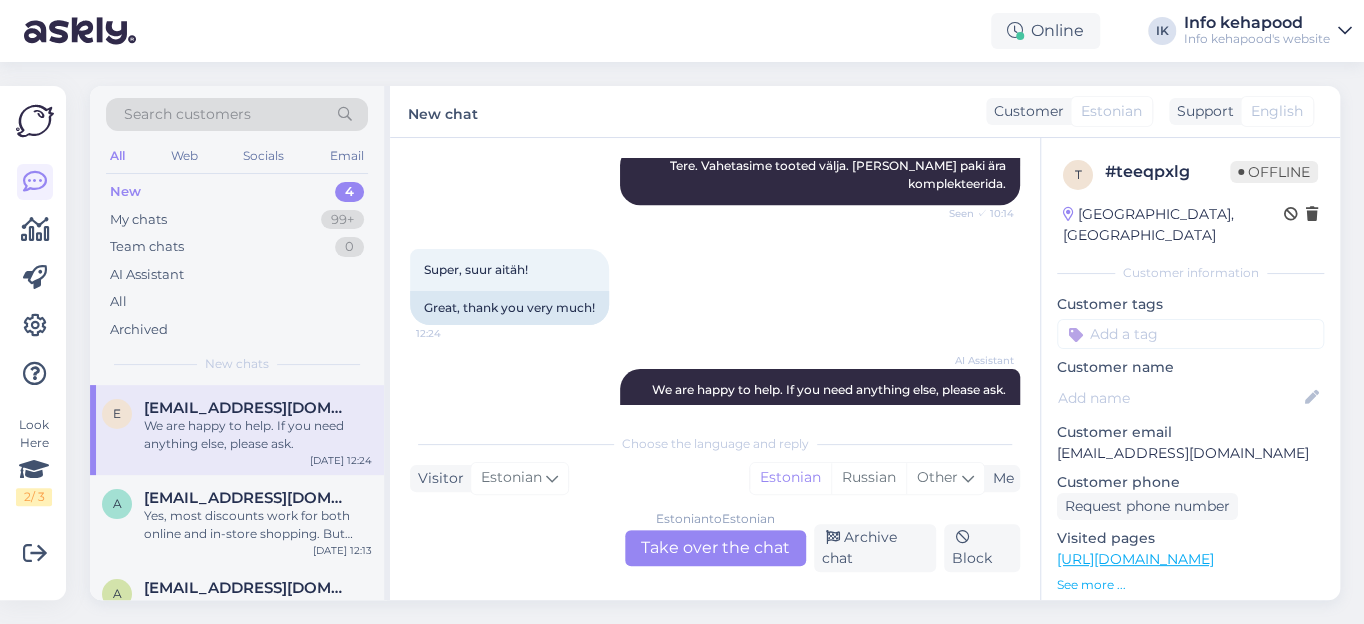 scroll, scrollTop: 889, scrollLeft: 0, axis: vertical 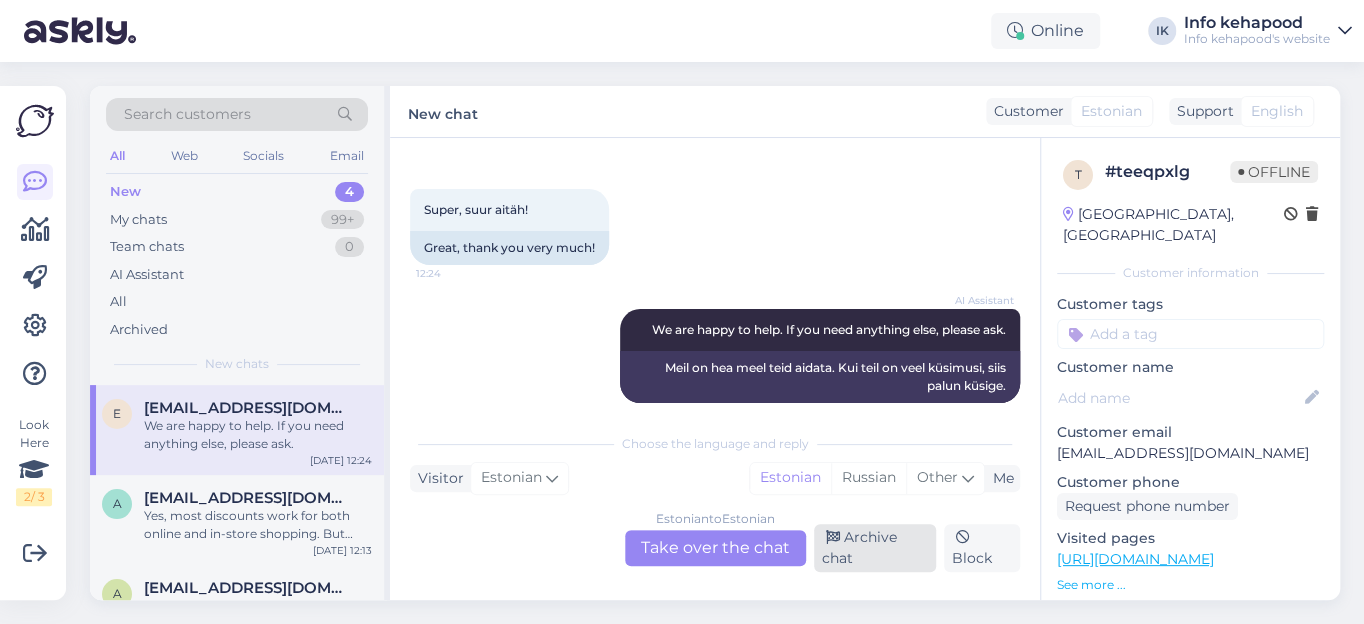 click on "Archive chat" at bounding box center (875, 548) 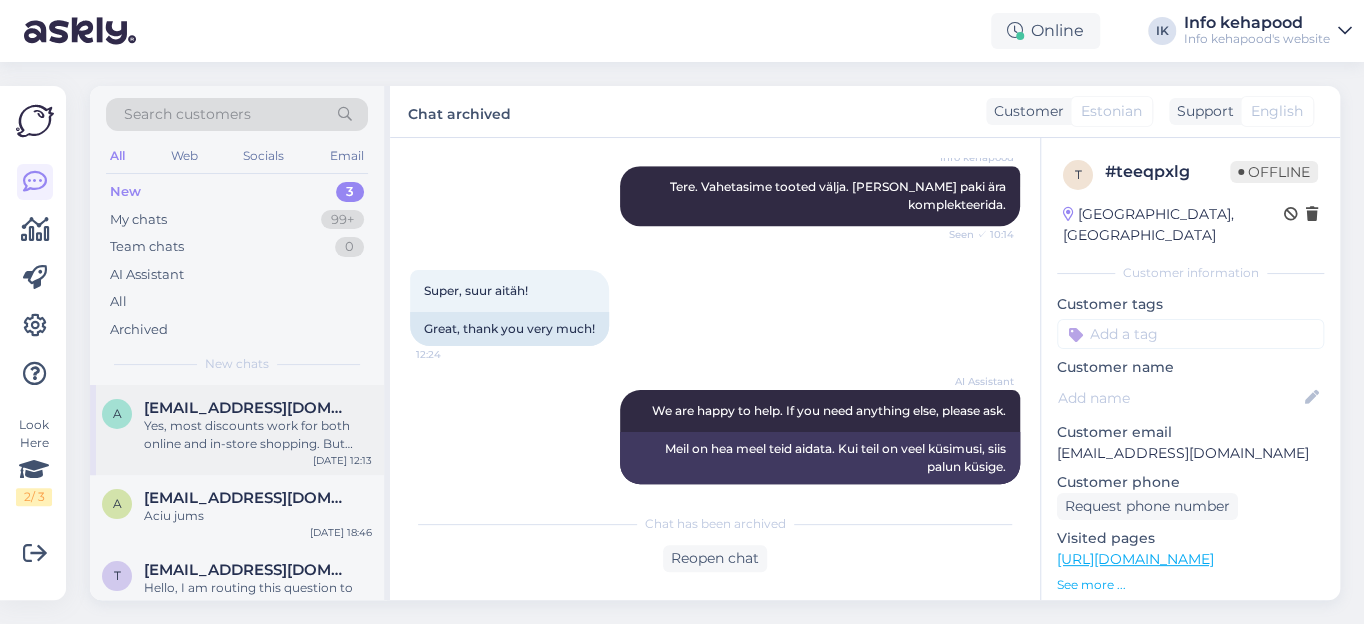 click on "[EMAIL_ADDRESS][DOMAIN_NAME]" at bounding box center (248, 408) 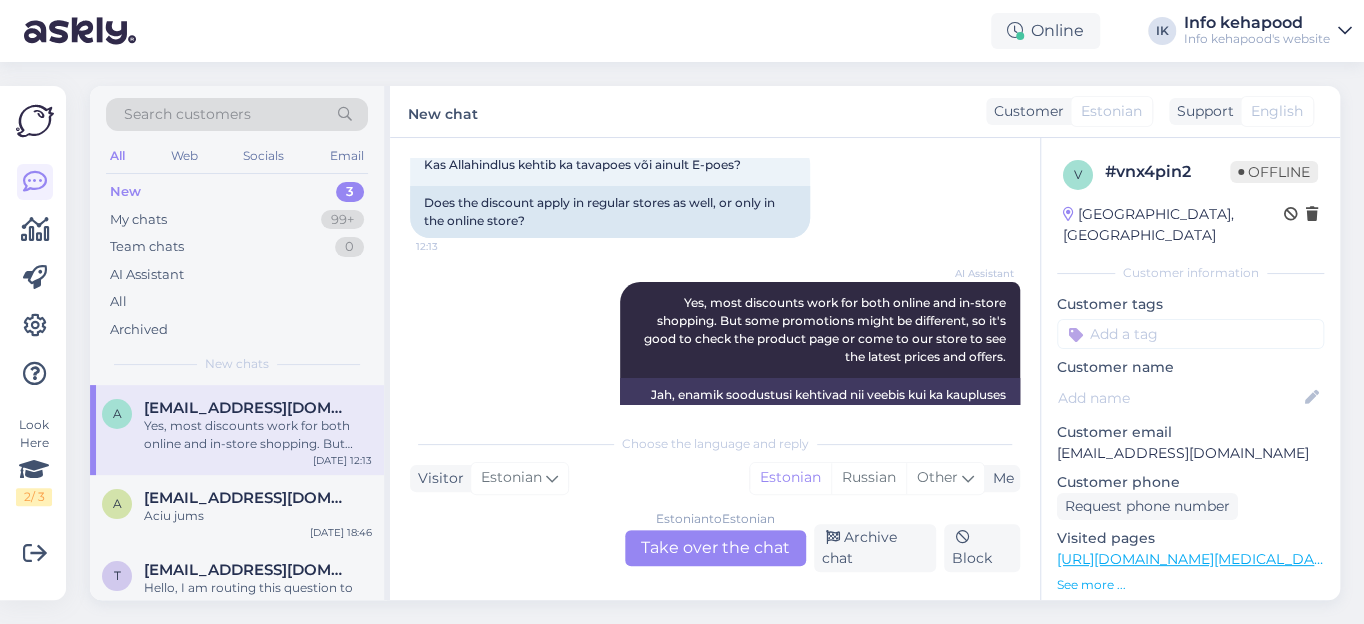 scroll, scrollTop: 202, scrollLeft: 0, axis: vertical 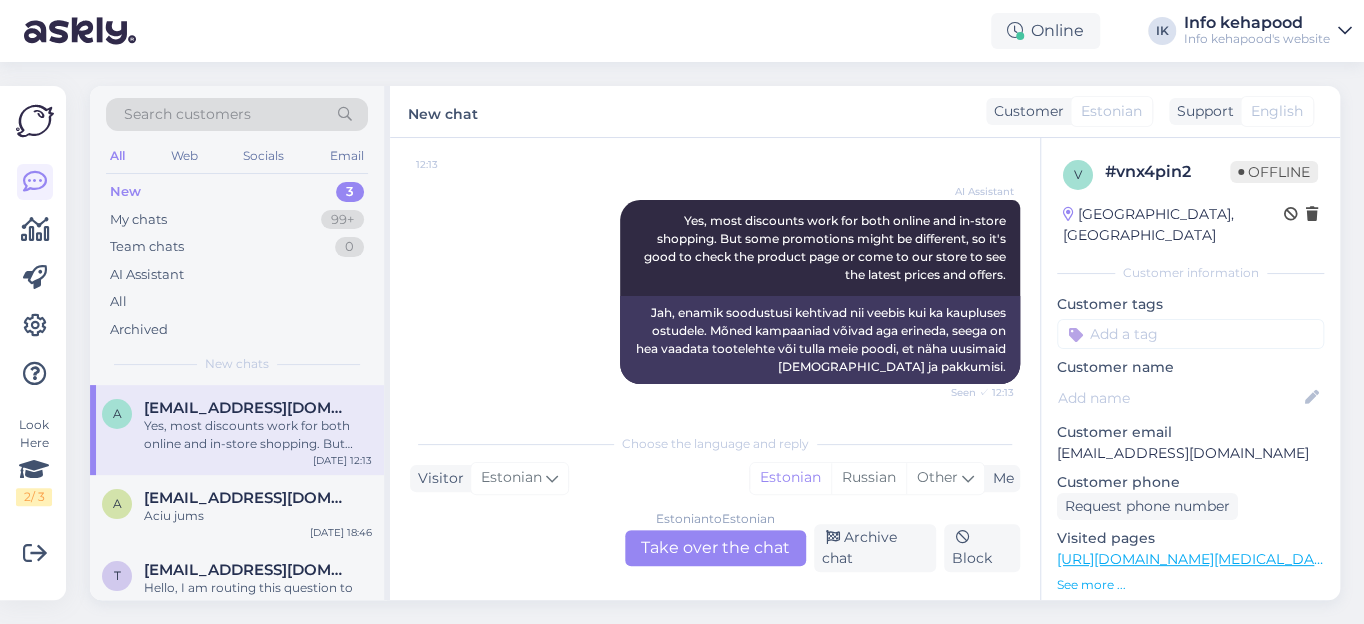 click on "Yes, most discounts work for both online and in-store shopping. But some promotions might be different, so it's good to check the product page or come to our store to see the latest prices and offers." at bounding box center [258, 435] 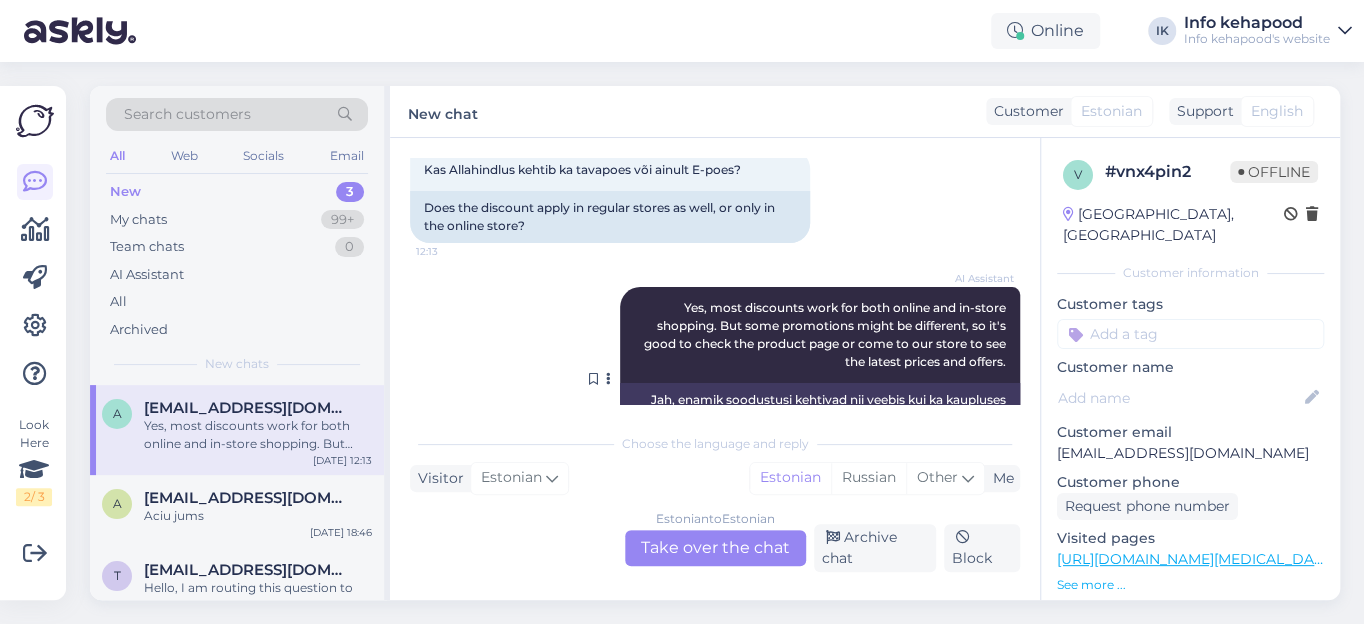 scroll, scrollTop: 202, scrollLeft: 0, axis: vertical 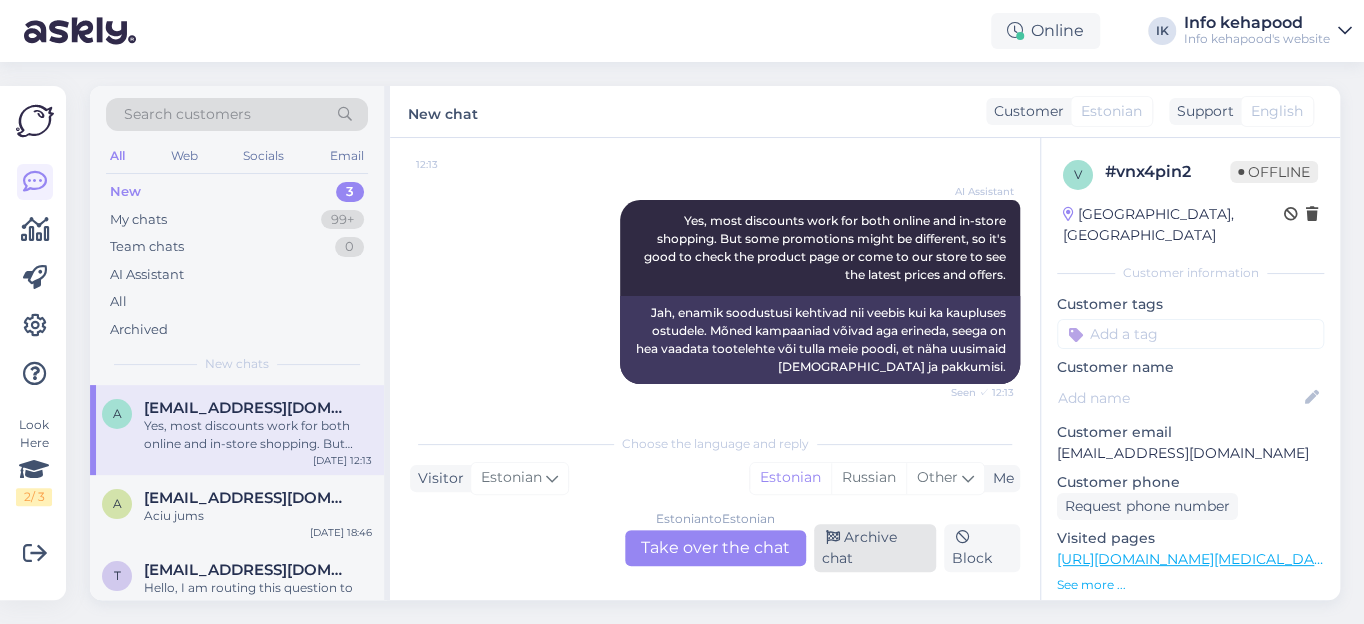 click on "Archive chat" at bounding box center [875, 548] 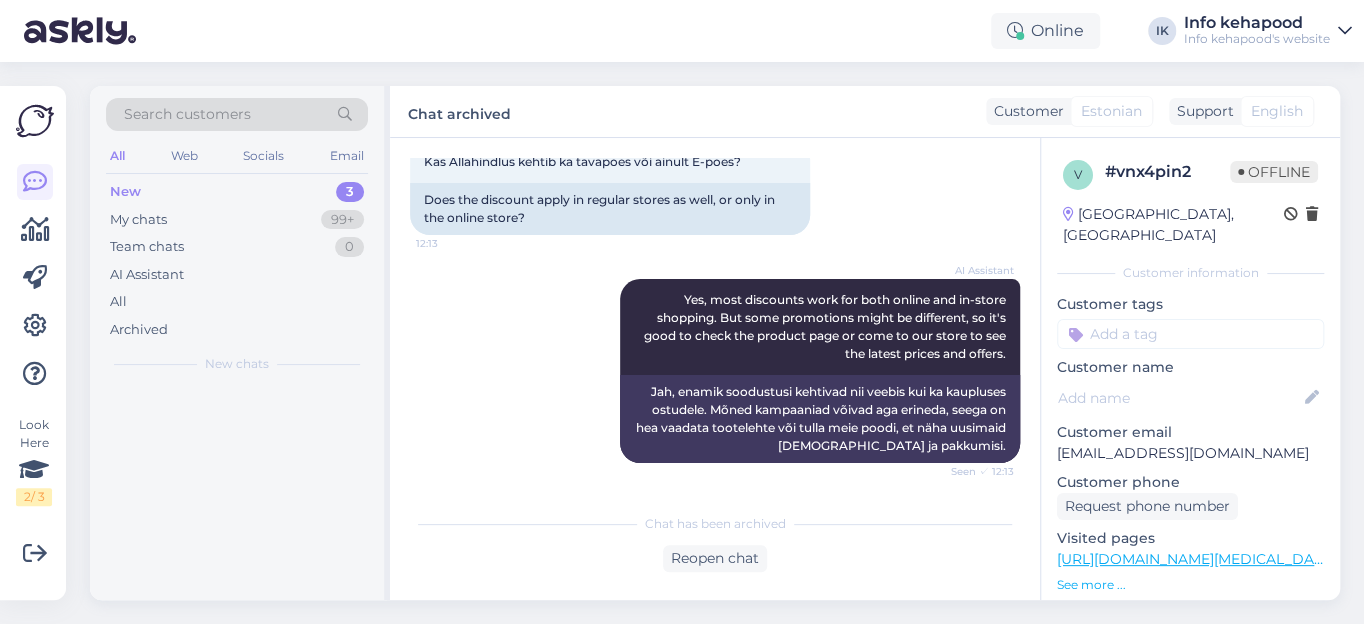 scroll, scrollTop: 122, scrollLeft: 0, axis: vertical 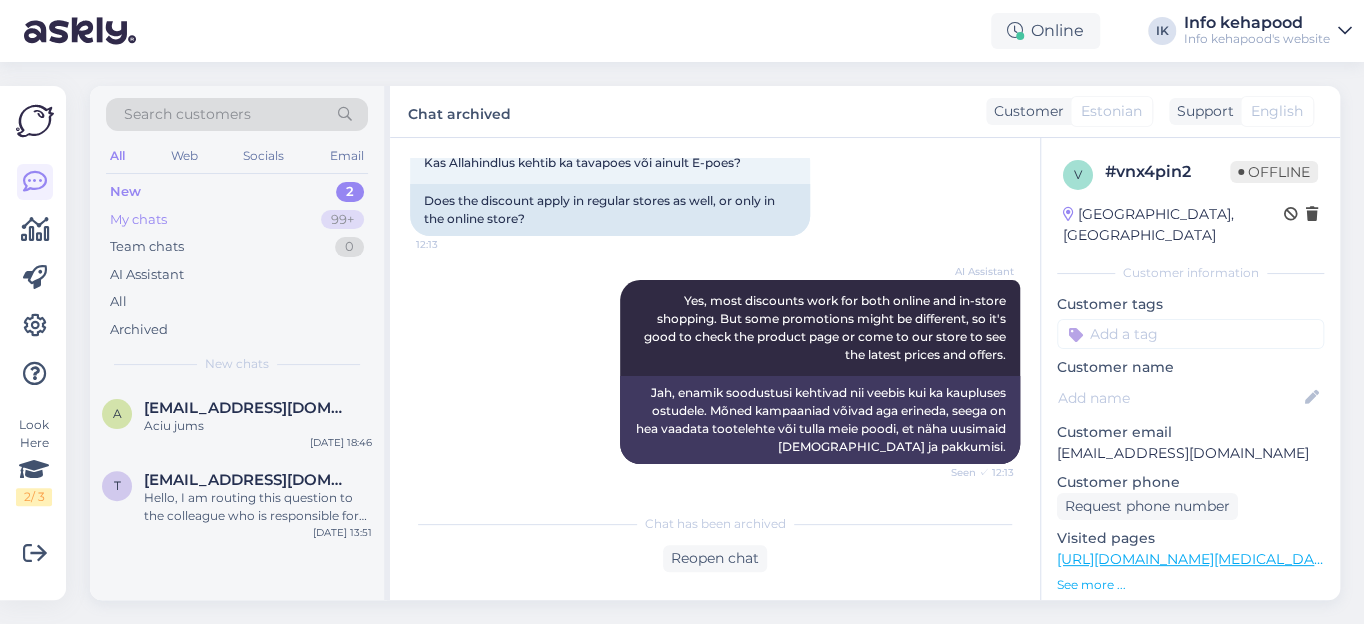 click on "My chats" at bounding box center [138, 220] 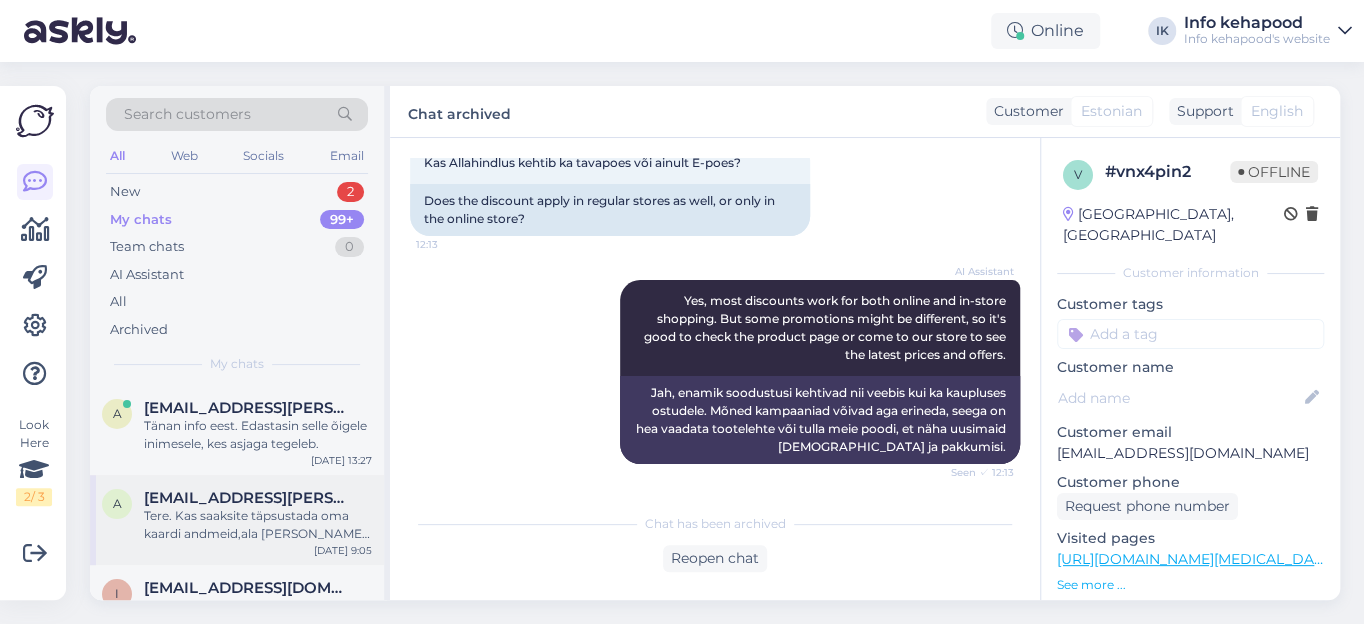 scroll, scrollTop: 90, scrollLeft: 0, axis: vertical 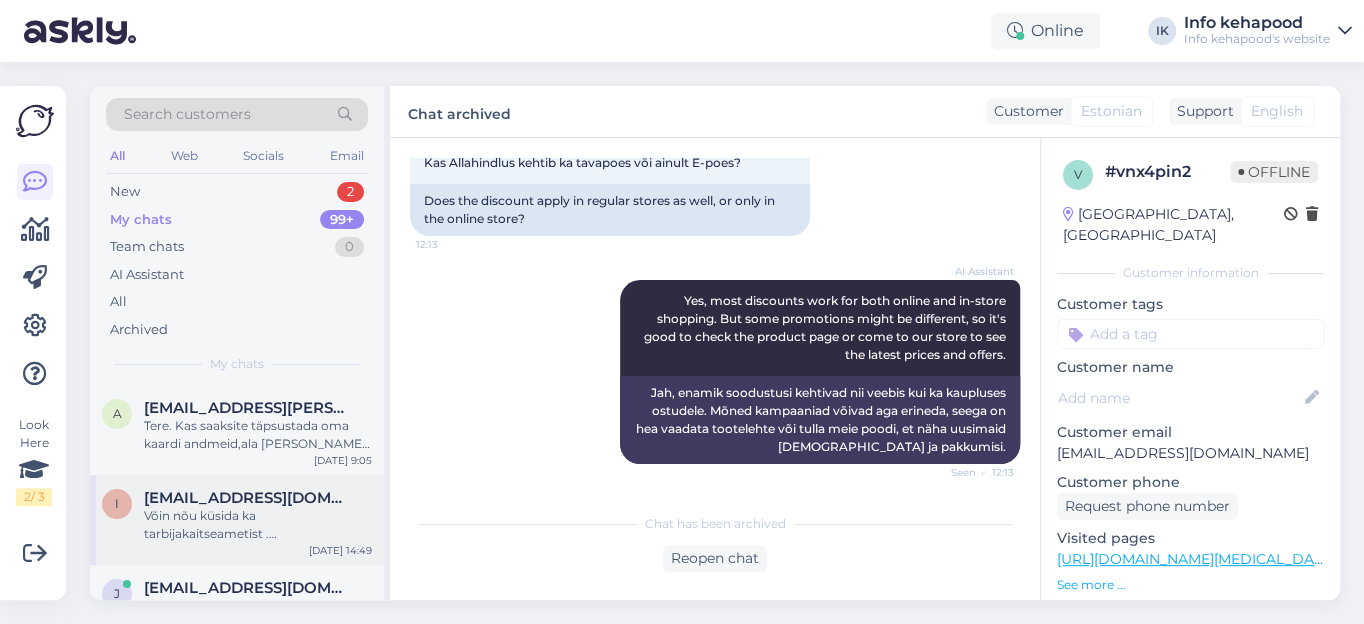 click on "Võin nõu küsida ka tarbijakaitseametist . [PERSON_NAME] võib interneti poest ostetud [PERSON_NAME] 2 nädalat tagastada." at bounding box center [258, 525] 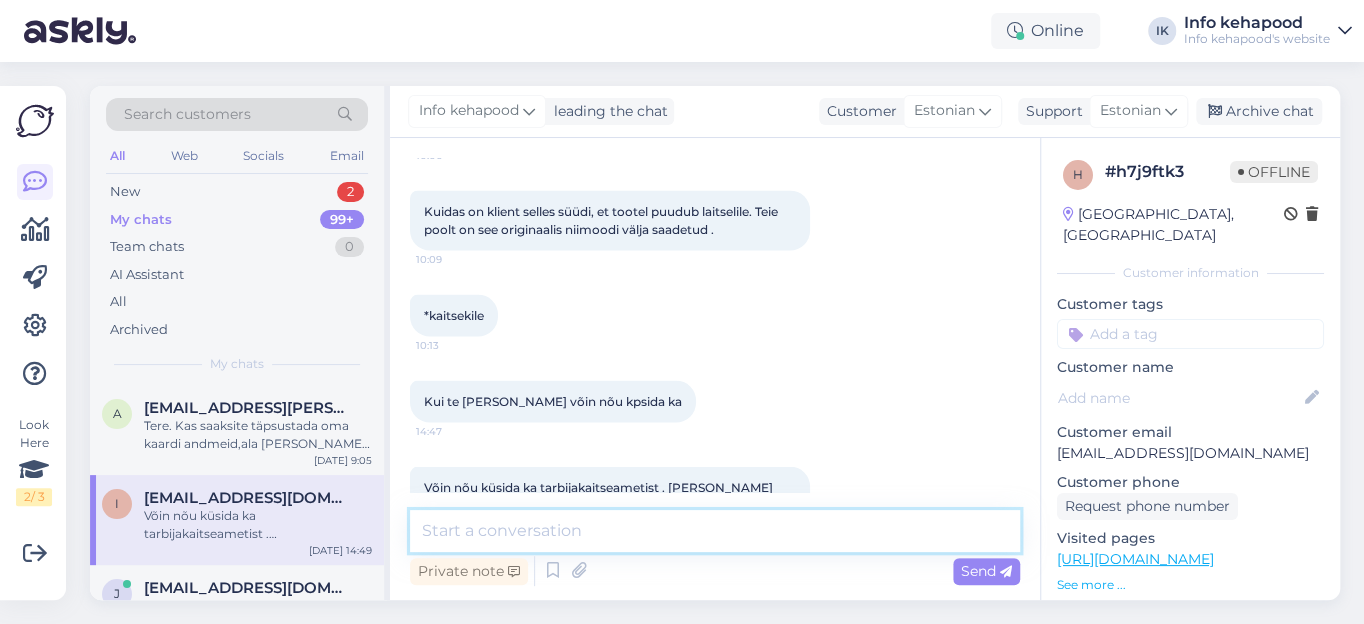 click at bounding box center (715, 531) 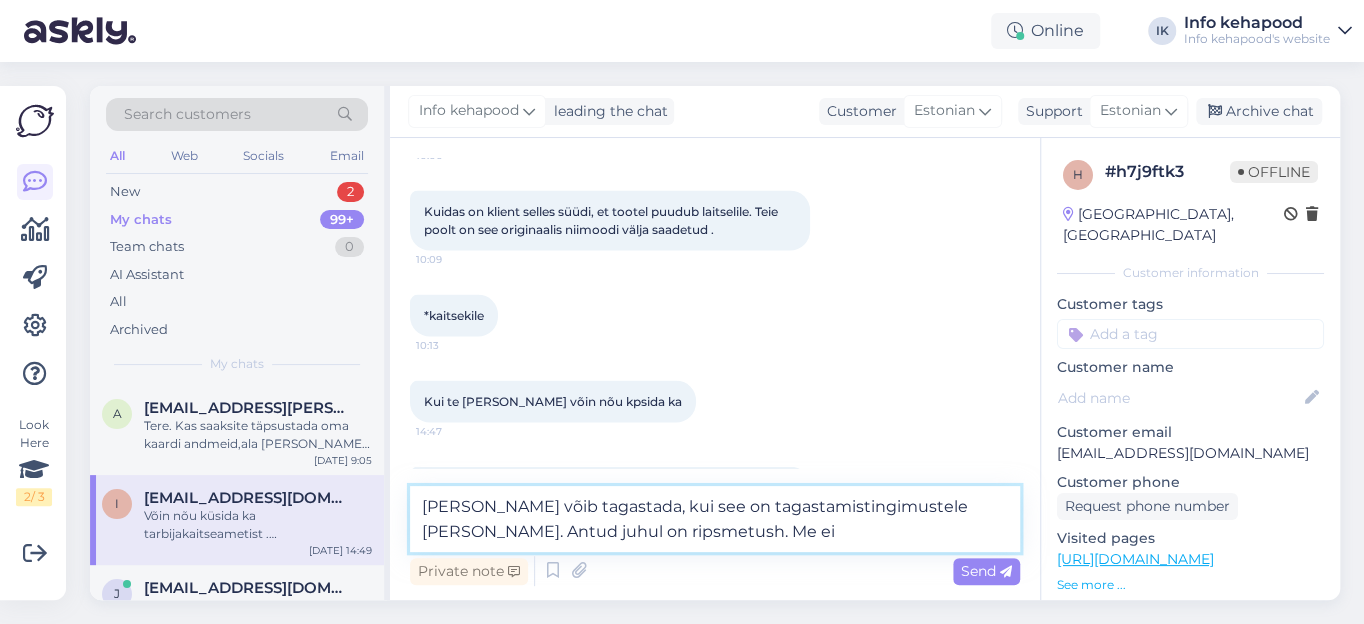 paste on "mille kasutamist (või mittekasutamist) ei ole võimalik kontrollida" 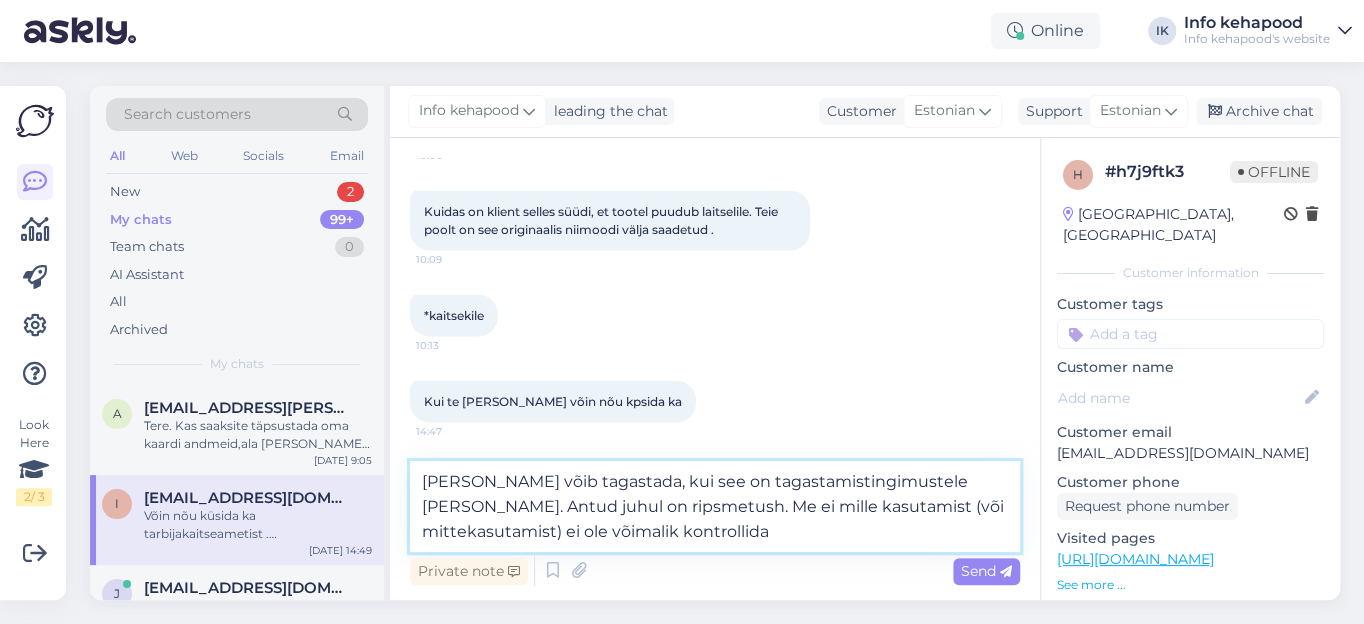 click on "[PERSON_NAME] võib tagastada, kui see on tagastamistingimustele [PERSON_NAME]. Antud juhul on ripsmetush. Me ei mille kasutamist (või mittekasutamist) ei ole võimalik kontrollida" at bounding box center [715, 506] 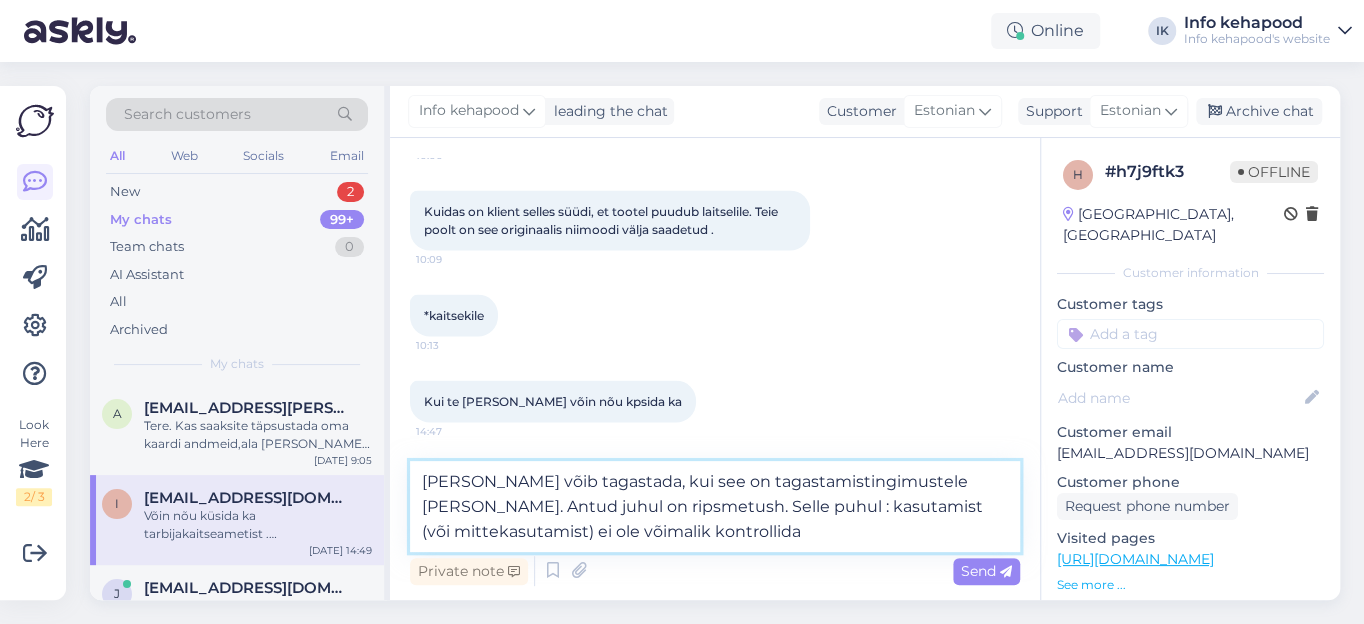 click on "[PERSON_NAME] võib tagastada, kui see on tagastamistingimustele [PERSON_NAME]. Antud juhul on ripsmetush. Selle puhul : kasutamist (või mittekasutamist) ei ole võimalik kontrollida" at bounding box center (715, 506) 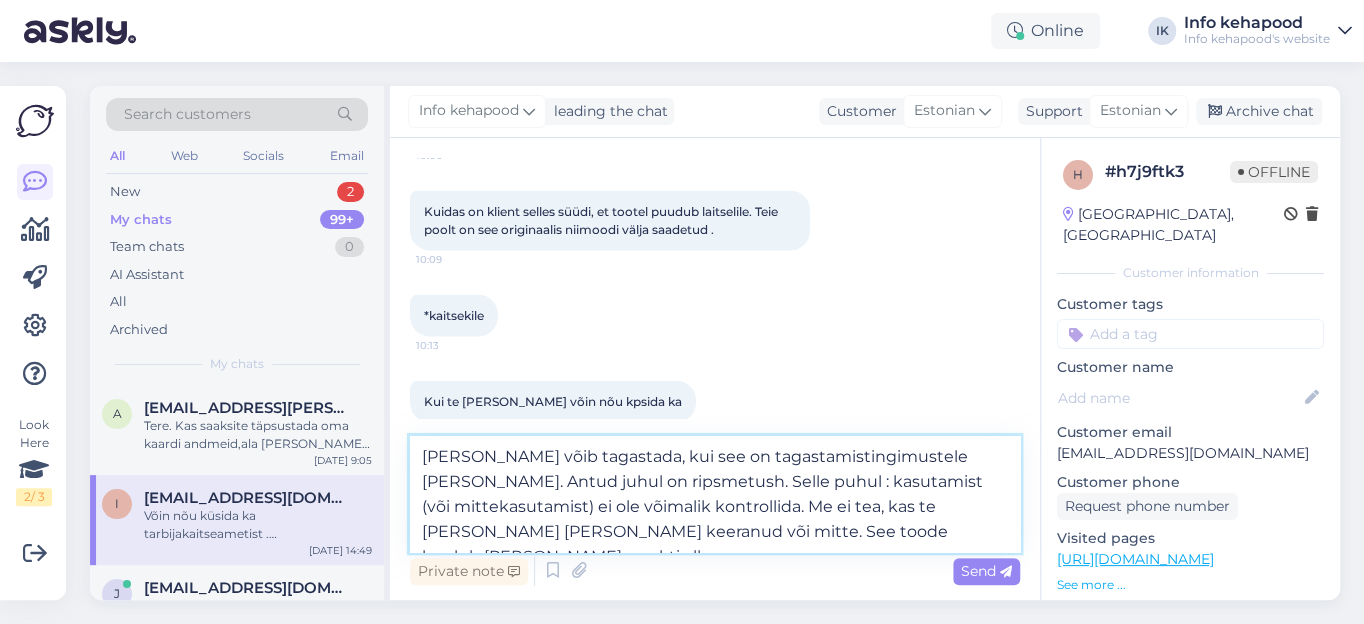 paste on "Hügieenitooted, mida ei saa pärast avamist tagastada, on tooted, mis on otseses kokkupuutes keha või kehavedelikega ning mille avamine või kasutamine võib rikkuda nende steriilsuse, ohutuse või puhtuse (näiteks: avatud meigitooted, meigitarvikud, näo-, keha- ja juuksehooldustooted, juuksetarvikud, maniküüritarvikud, parfüümid)" 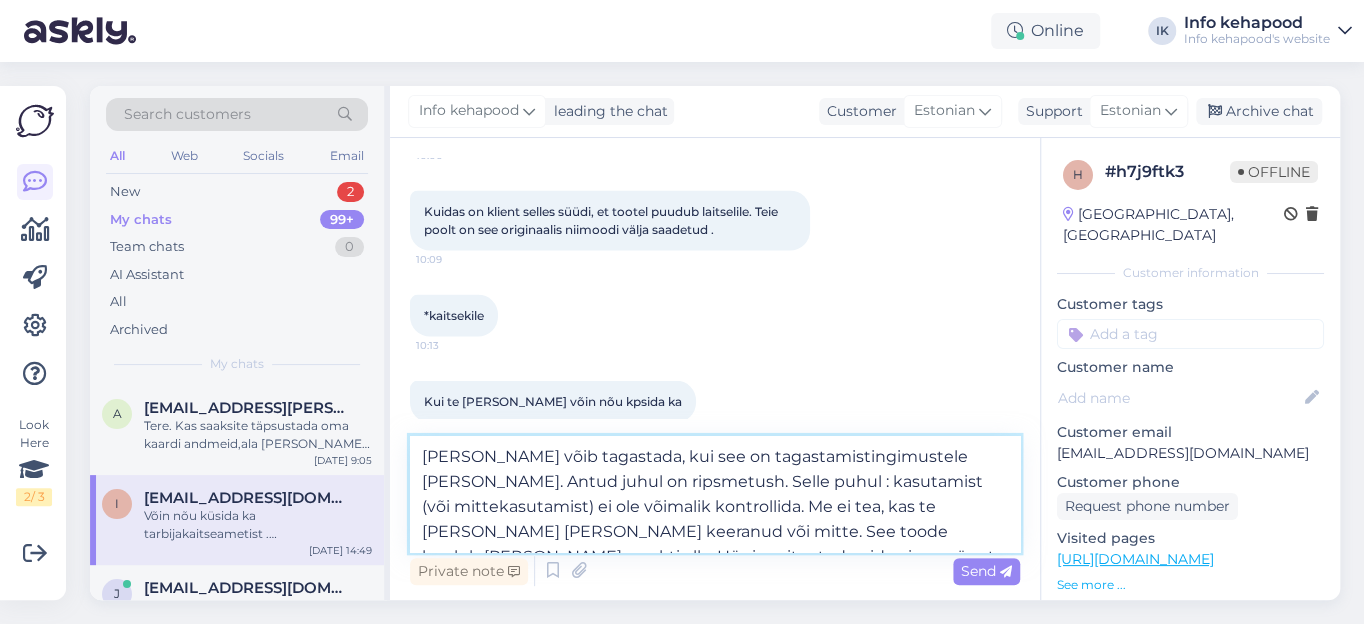 scroll, scrollTop: 50, scrollLeft: 0, axis: vertical 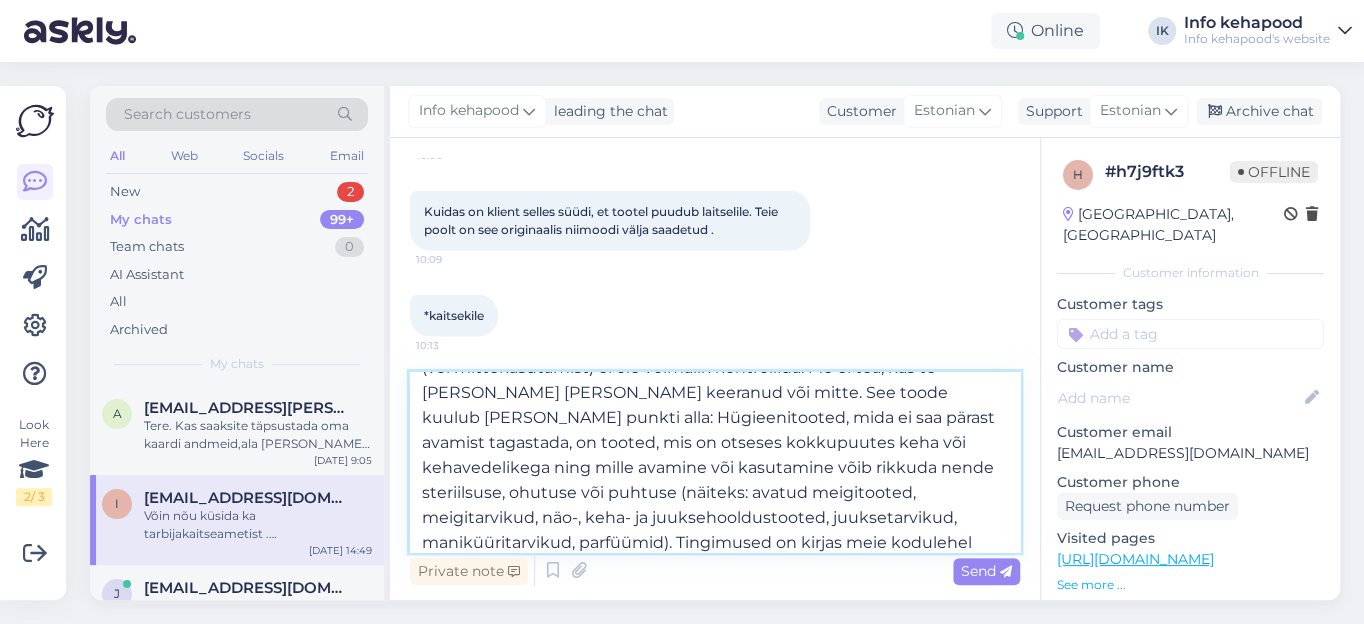 paste on "[URL][DOMAIN_NAME]" 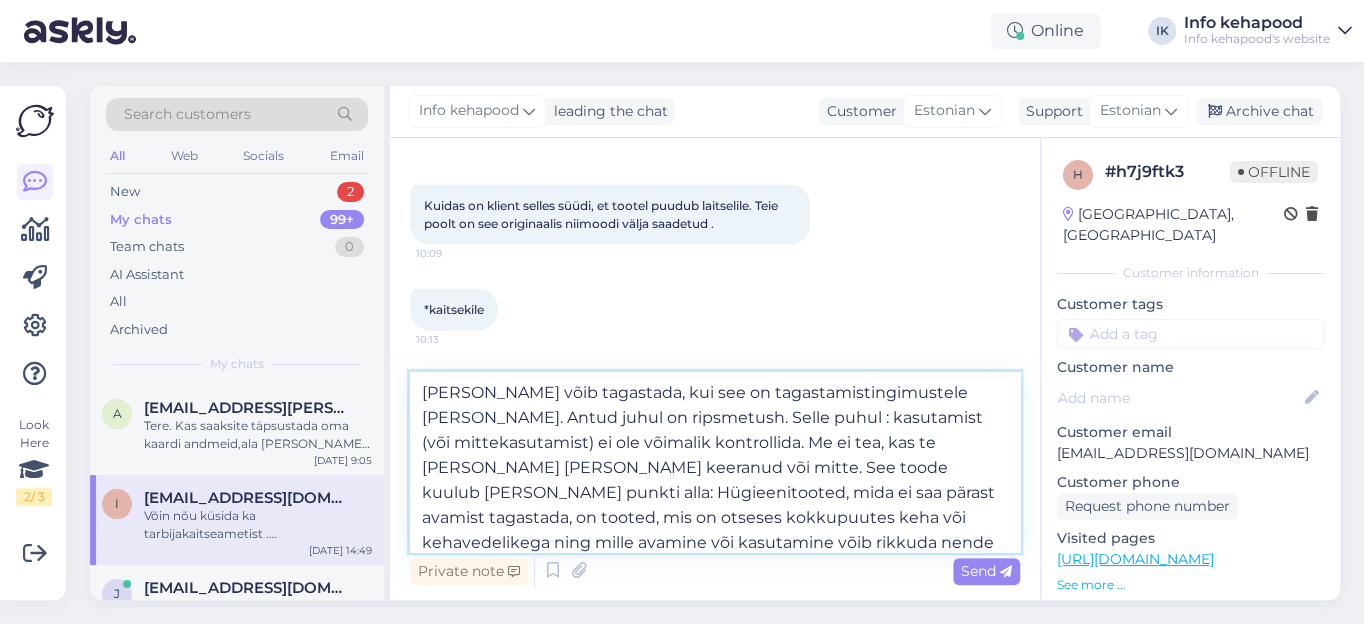 scroll, scrollTop: 2030, scrollLeft: 0, axis: vertical 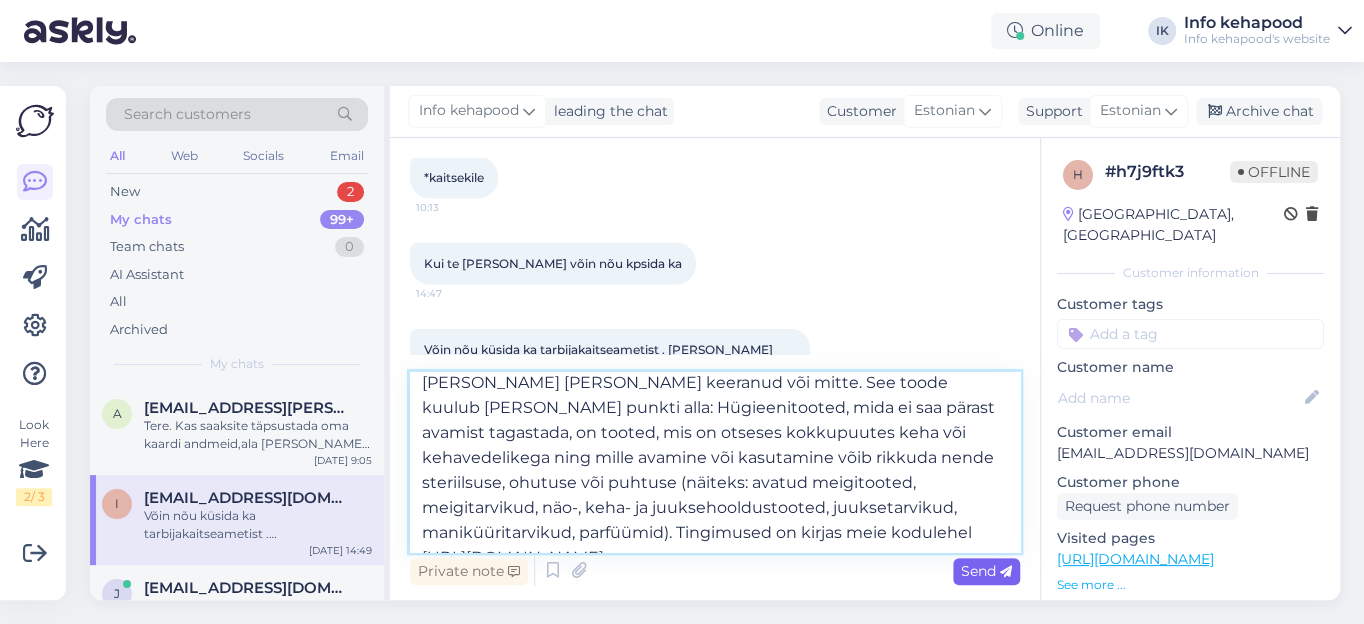 type on "[PERSON_NAME] võib tagastada, kui see on tagastamistingimustele [PERSON_NAME]. Antud juhul on ripsmetush. Selle puhul : kasutamist (või mittekasutamist) ei ole võimalik kontrollida. Me ei tea, kas te [PERSON_NAME] [PERSON_NAME] keeranud või mitte. See toode kuulub [PERSON_NAME] punkti alla: Hügieenitooted, mida ei saa pärast avamist tagastada, on tooted, mis on otseses kokkupuutes keha või kehavedelikega ning mille avamine või kasutamine võib rikkuda nende steriilsuse, ohutuse või puhtuse (näiteks: avatud meigitooted, meigitarvikud, näo-, keha- ja juuksehooldustooted, juuksetarvikud, maniküüritarvikud, parfüümid). Tingimused on kirjas meie kodulehel [URL][DOMAIN_NAME]" 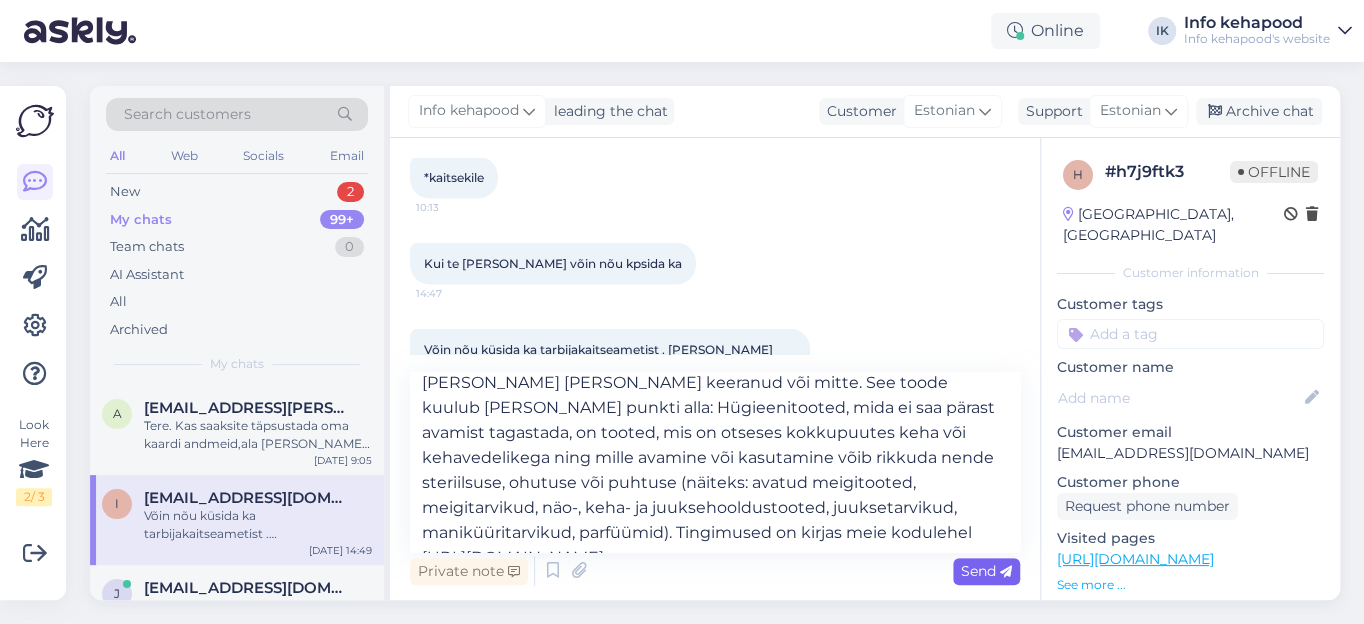 click on "Send" at bounding box center [986, 571] 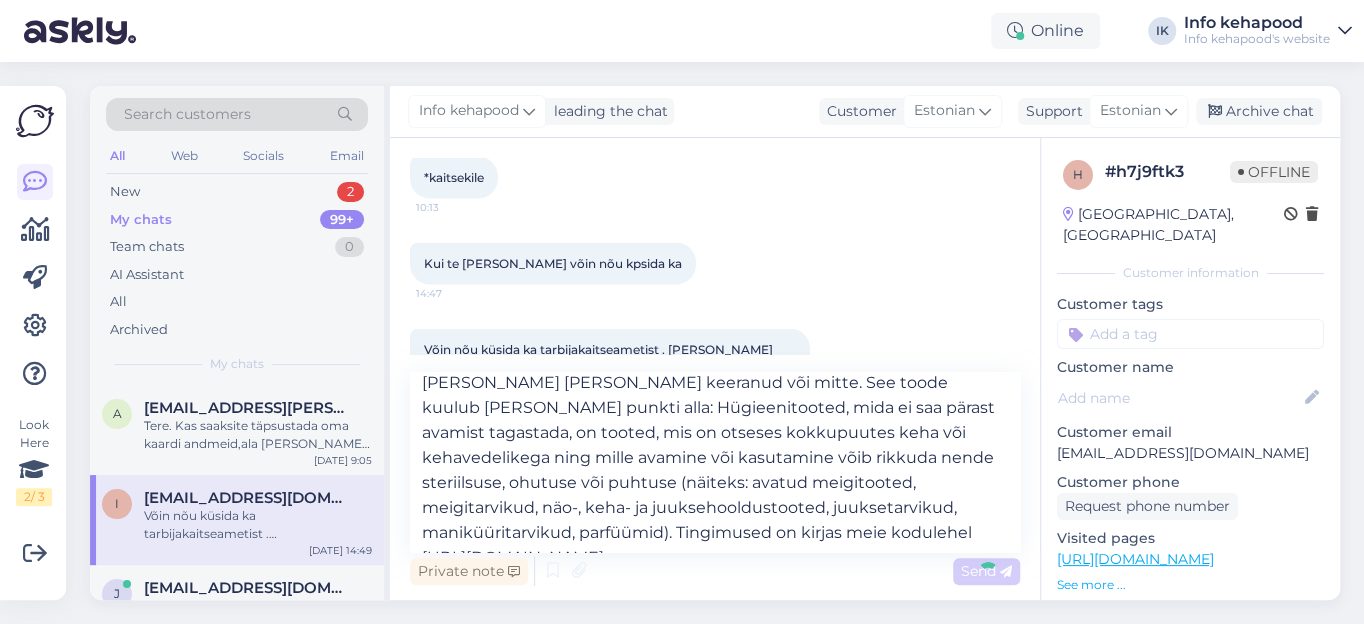 type 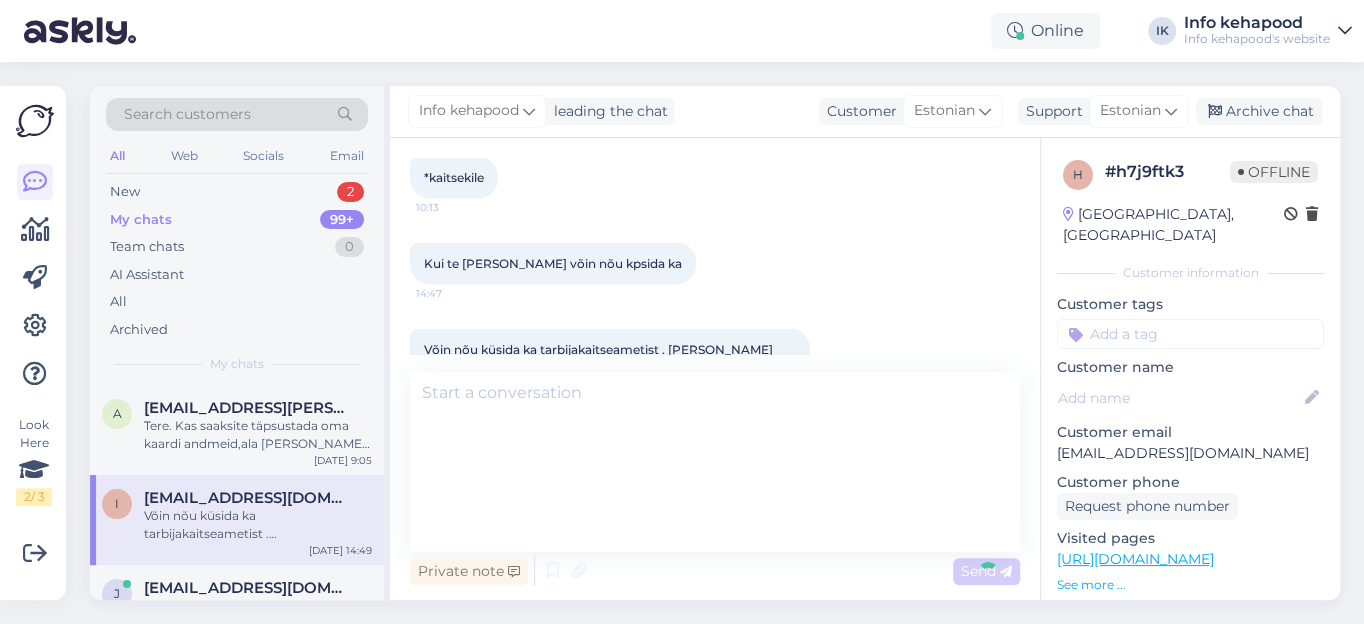 scroll, scrollTop: 2218, scrollLeft: 0, axis: vertical 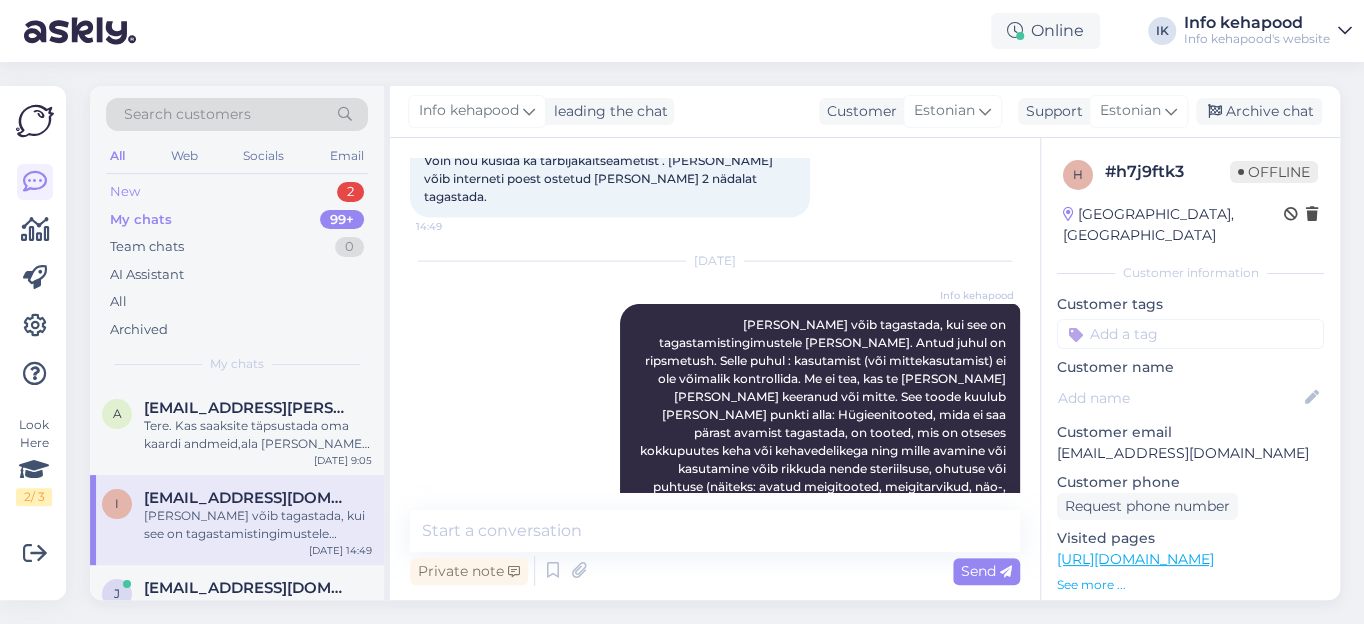 click on "New" at bounding box center [125, 192] 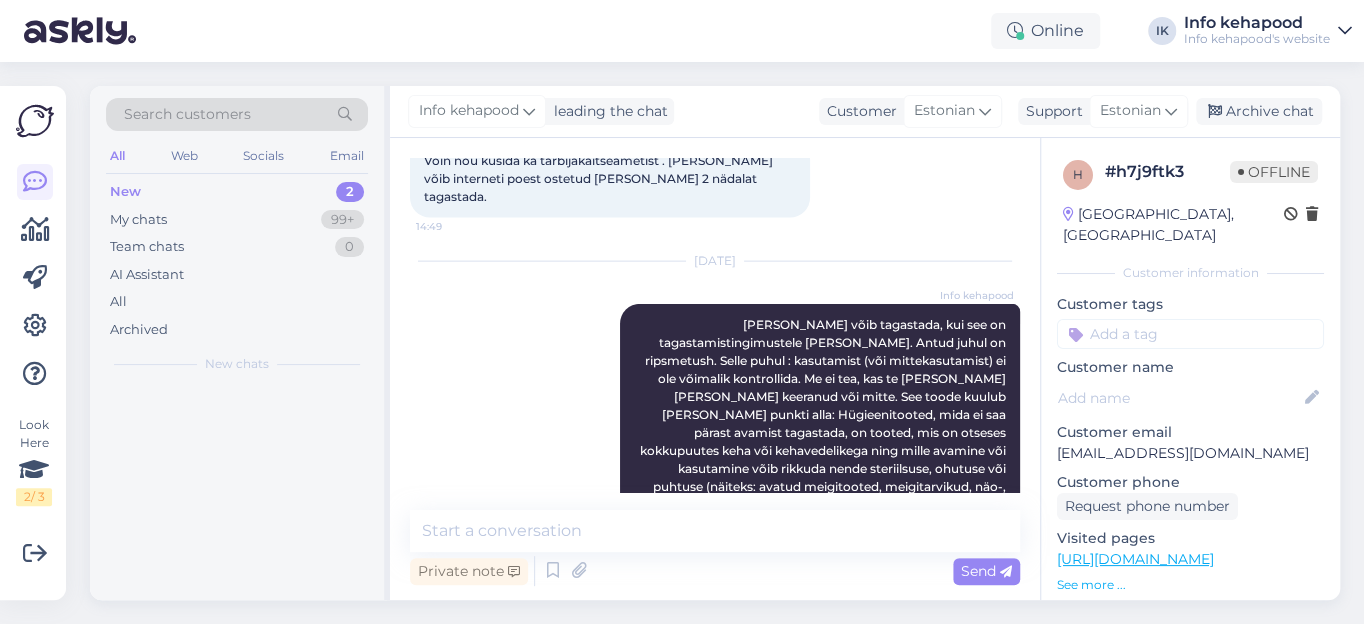 scroll, scrollTop: 0, scrollLeft: 0, axis: both 